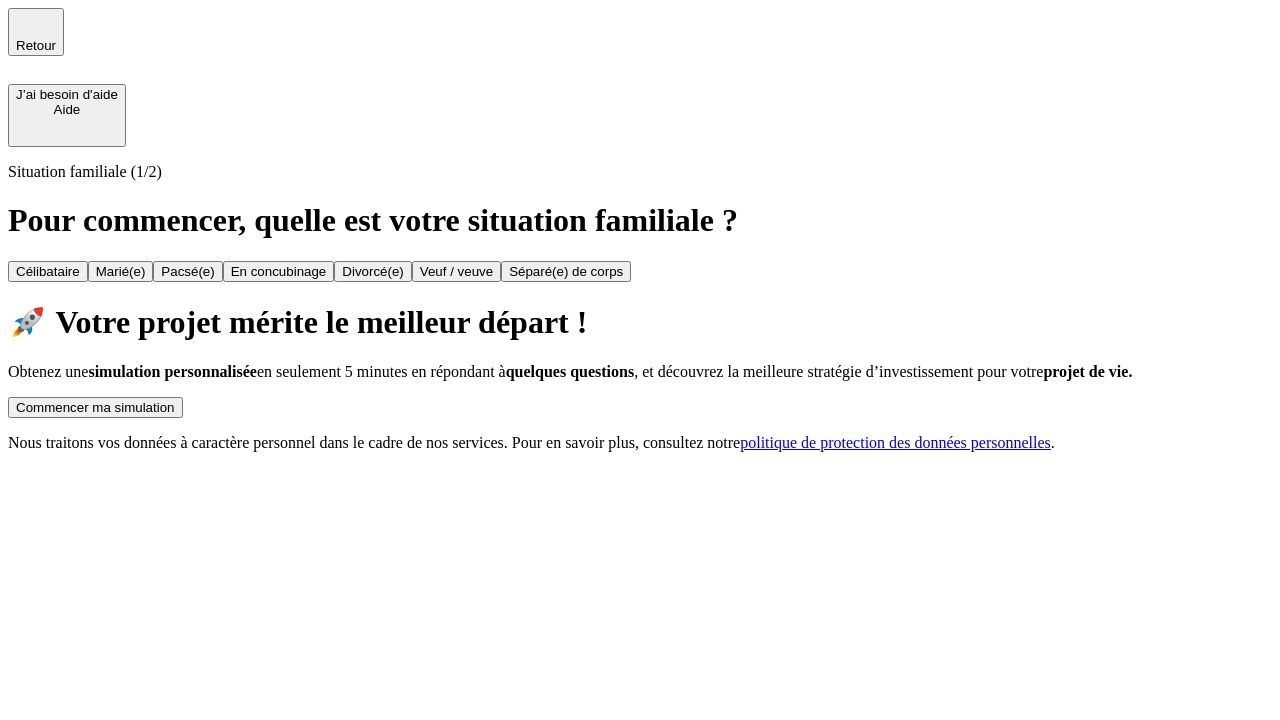 scroll, scrollTop: 0, scrollLeft: 0, axis: both 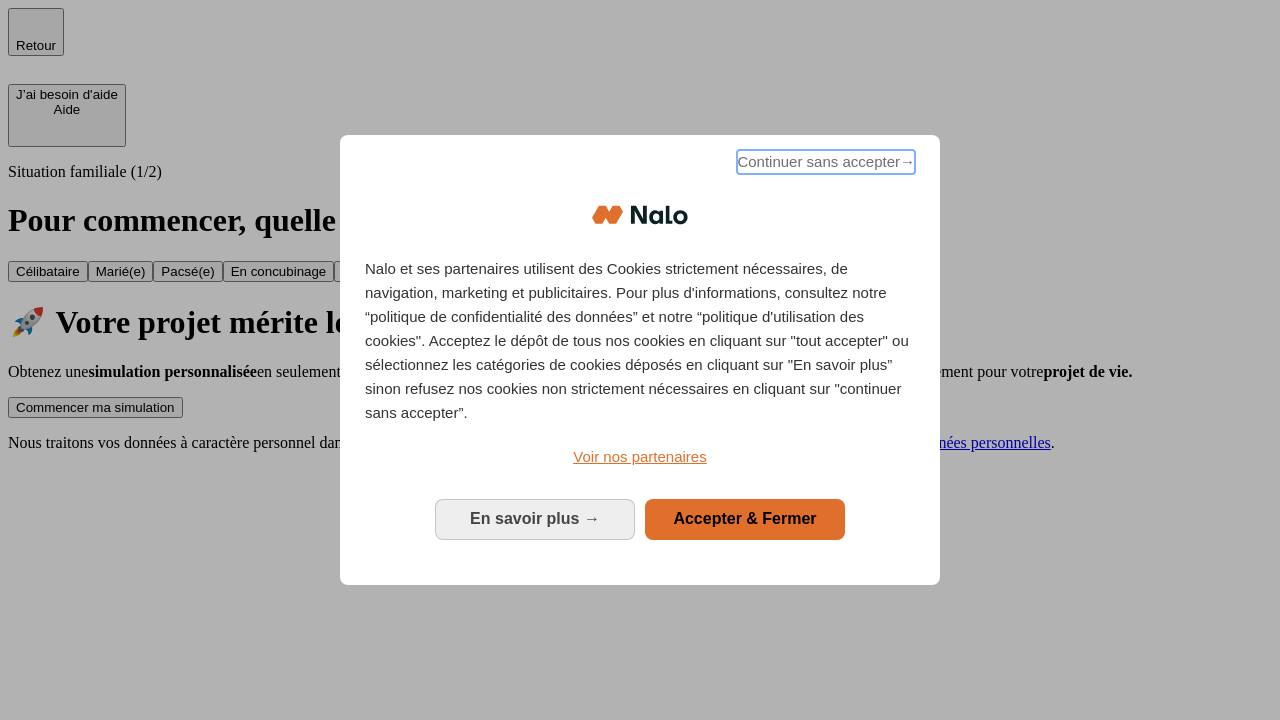 click on "Continuer sans accepter  →" at bounding box center [826, 162] 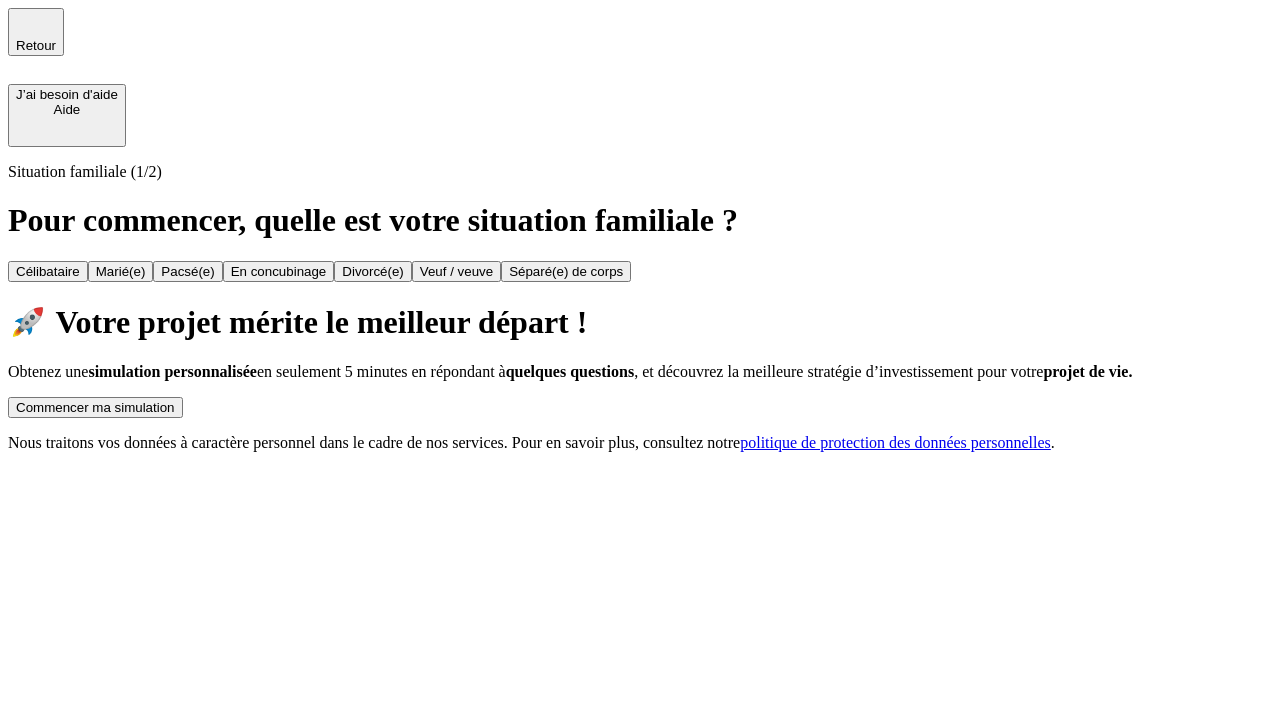 click on "Commencer ma simulation" at bounding box center [95, 407] 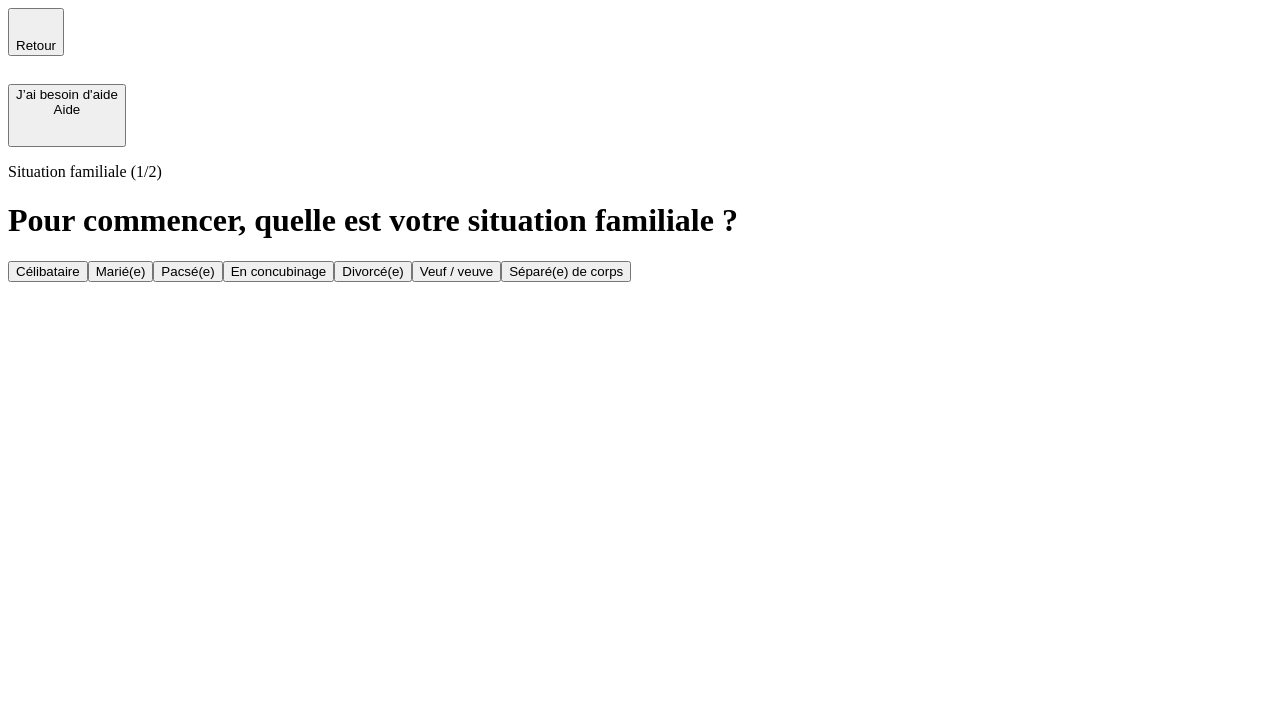 click on "Veuf / veuve" at bounding box center [456, 271] 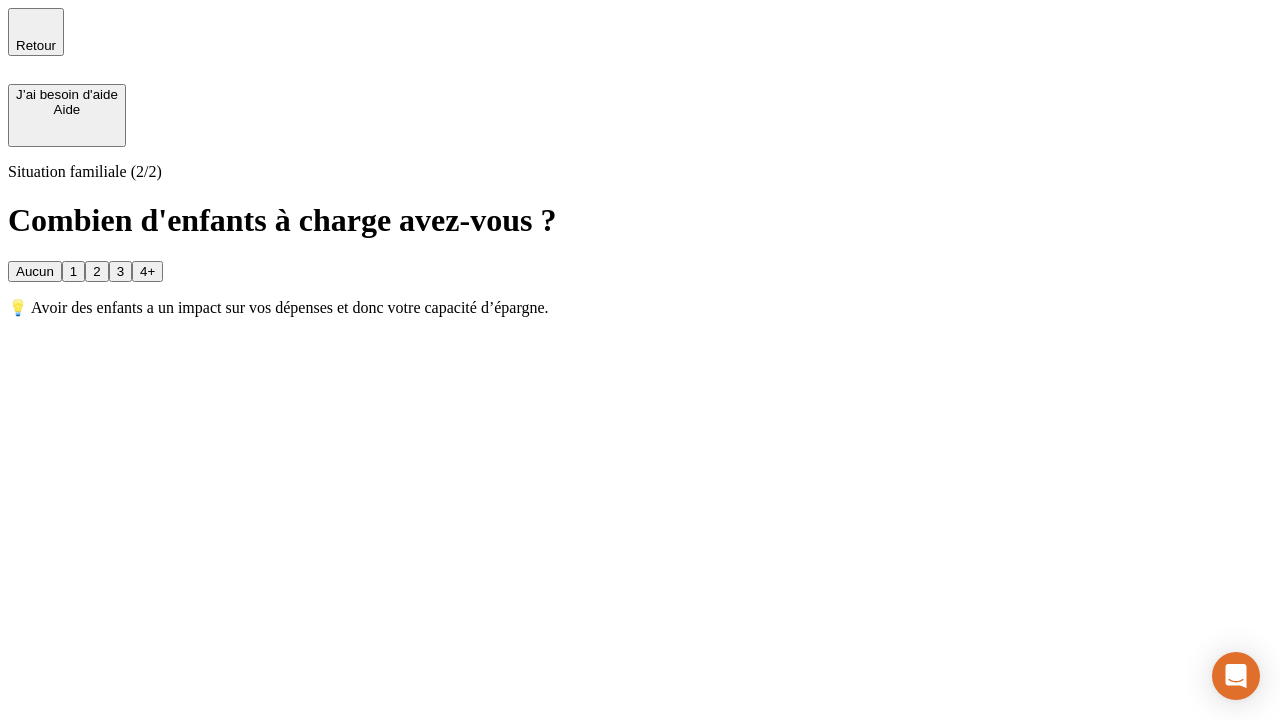 click on "Aucun" at bounding box center [35, 271] 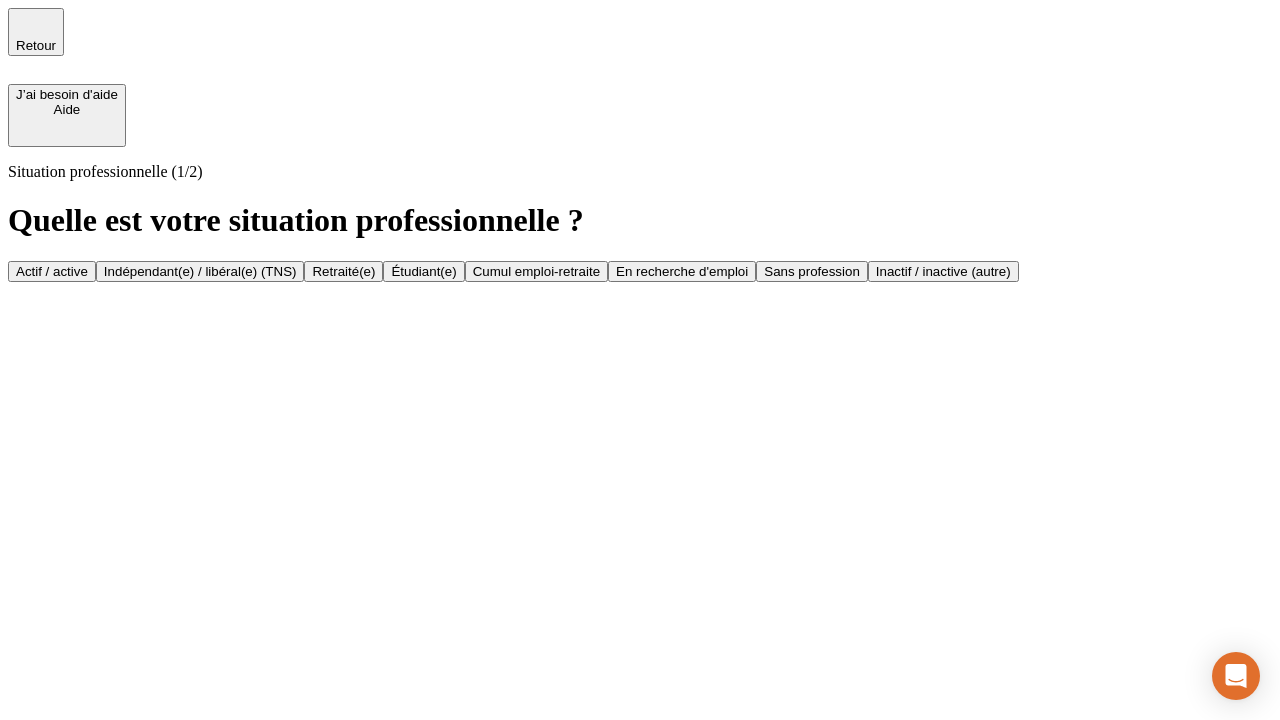 click on "Retraité(e)" at bounding box center [343, 271] 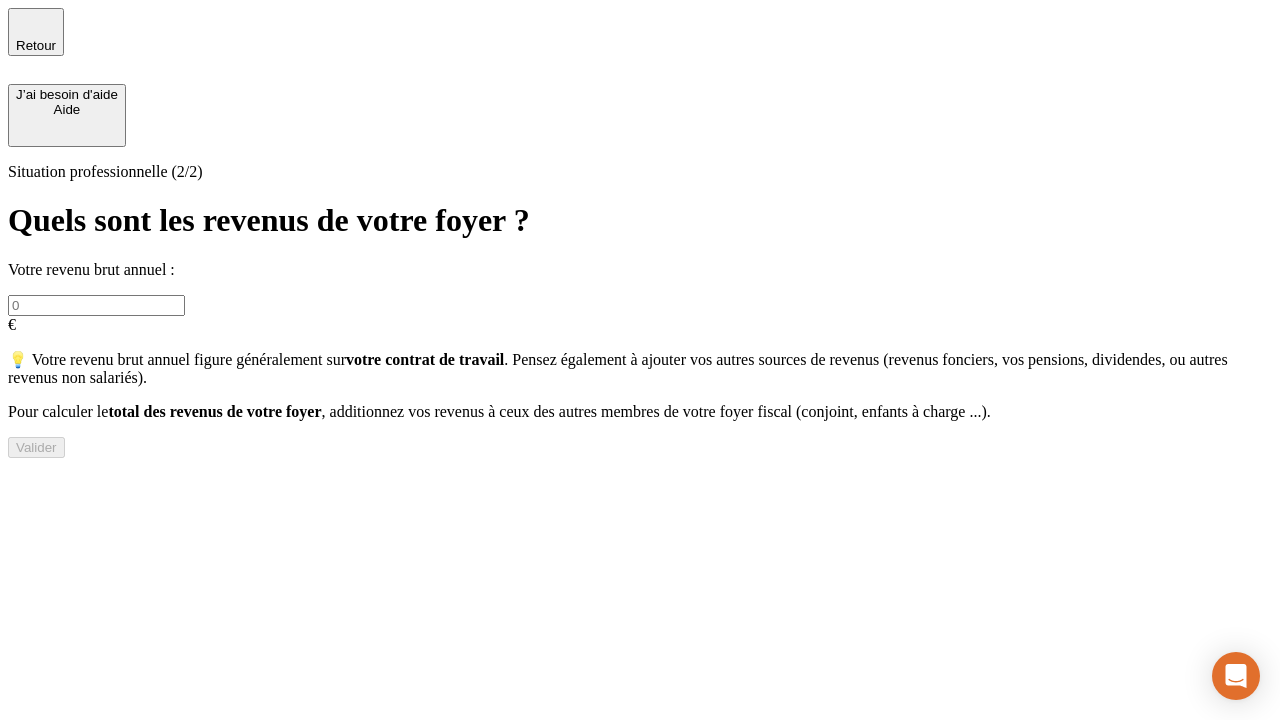 click at bounding box center [96, 305] 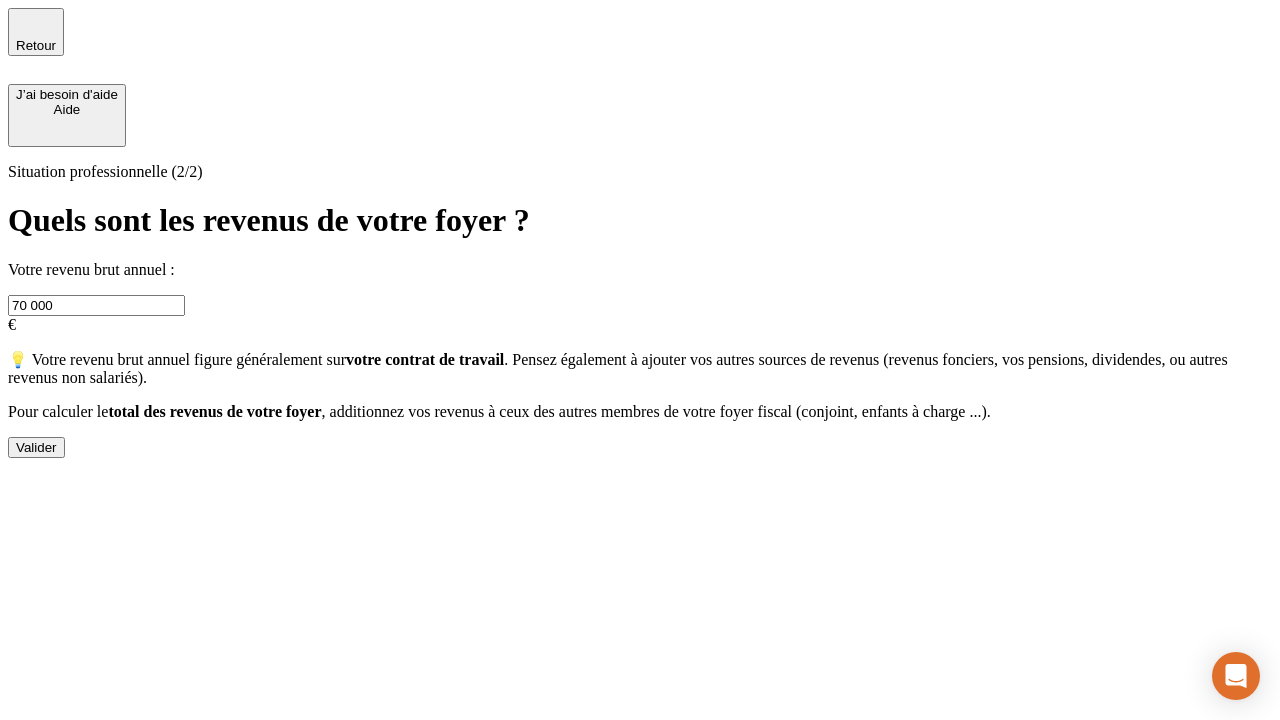 type on "70 000" 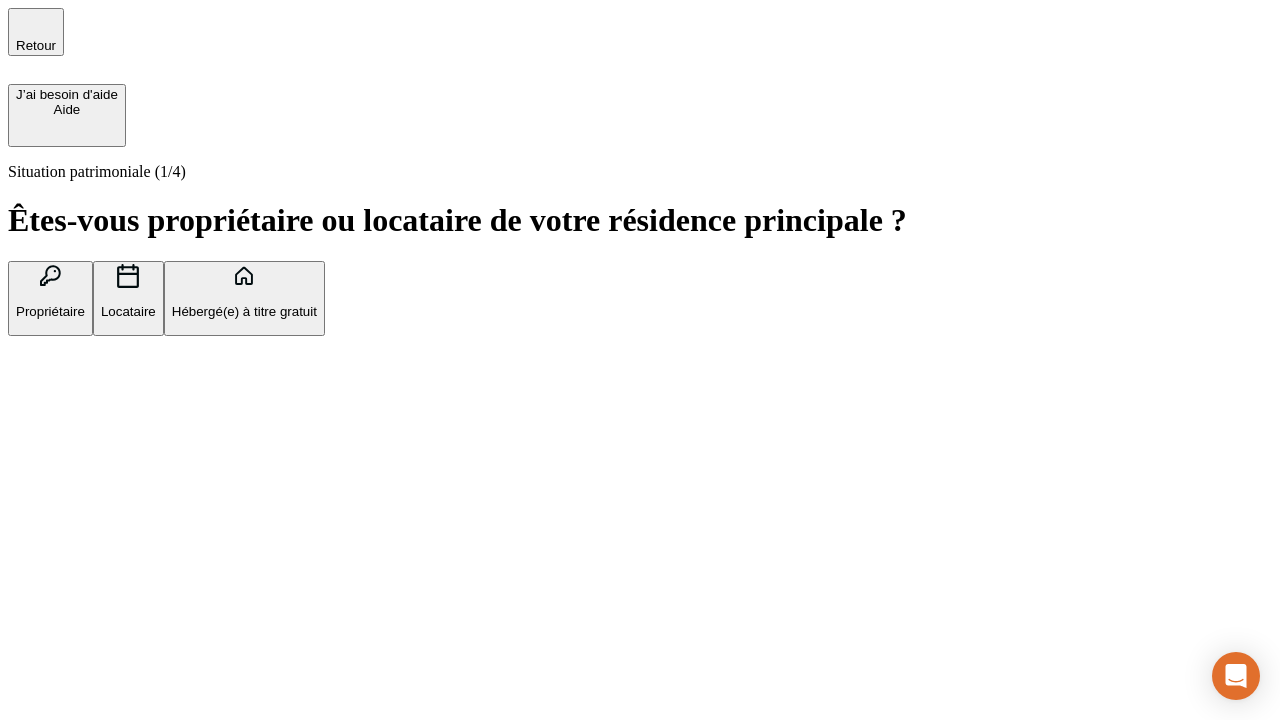 click on "Locataire" at bounding box center [128, 311] 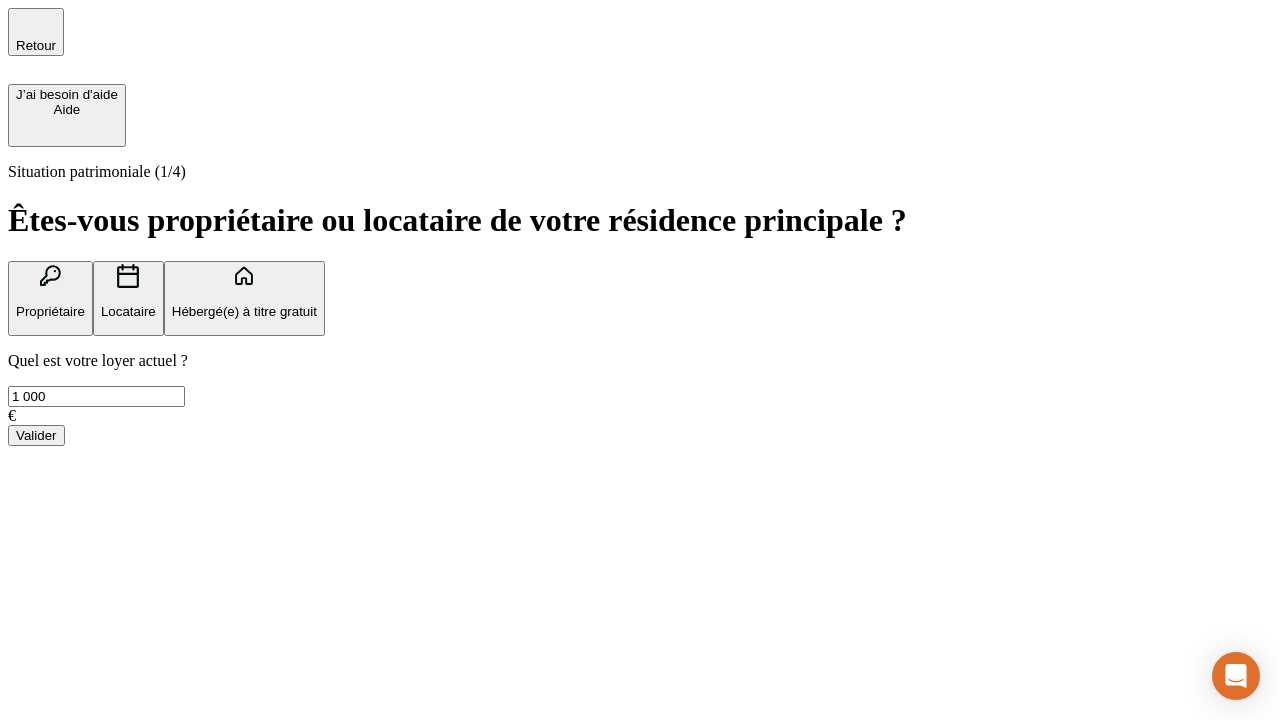 type on "1 000" 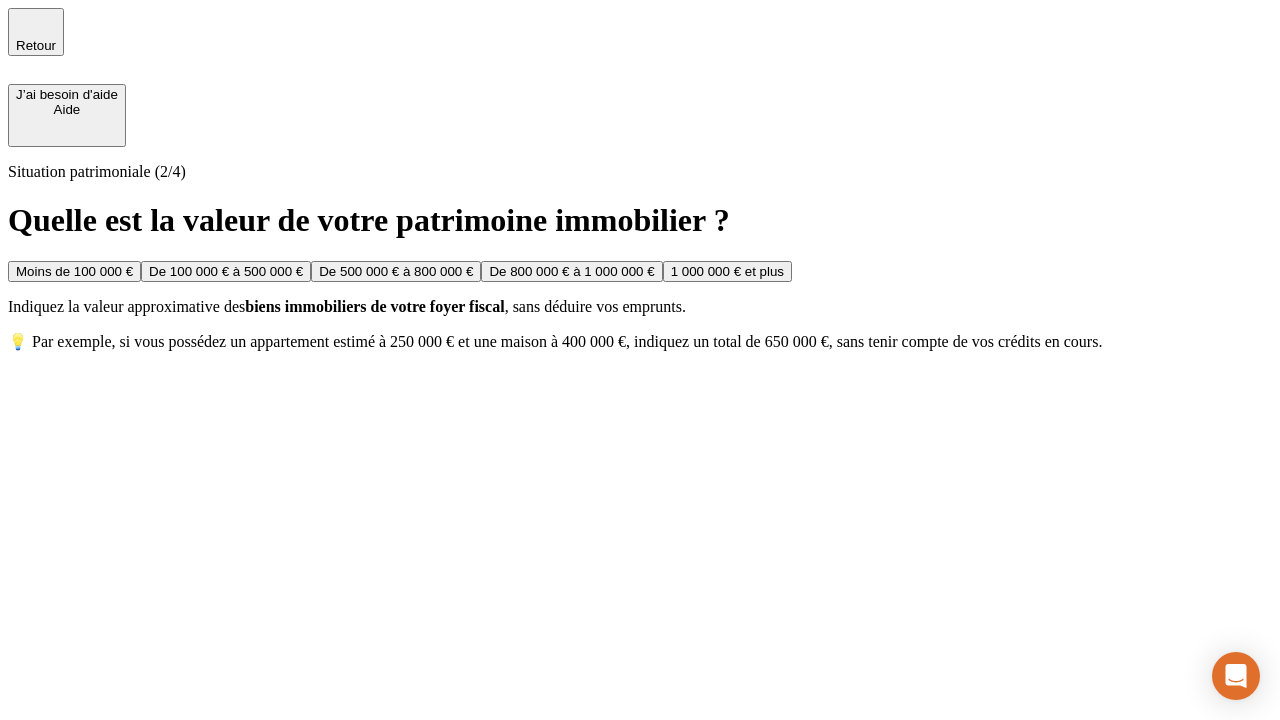 click on "De 500 000 € à 800 000 €" at bounding box center [396, 271] 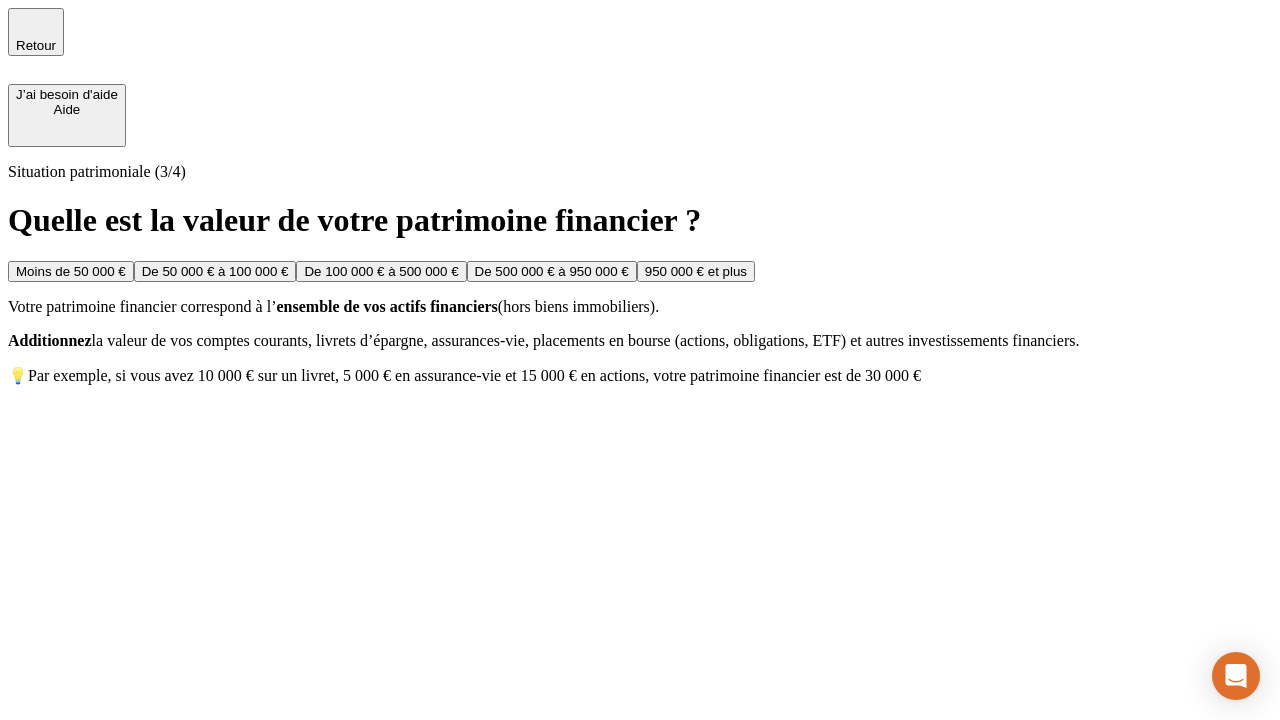 click on "Moins de 50 000 €" at bounding box center (71, 271) 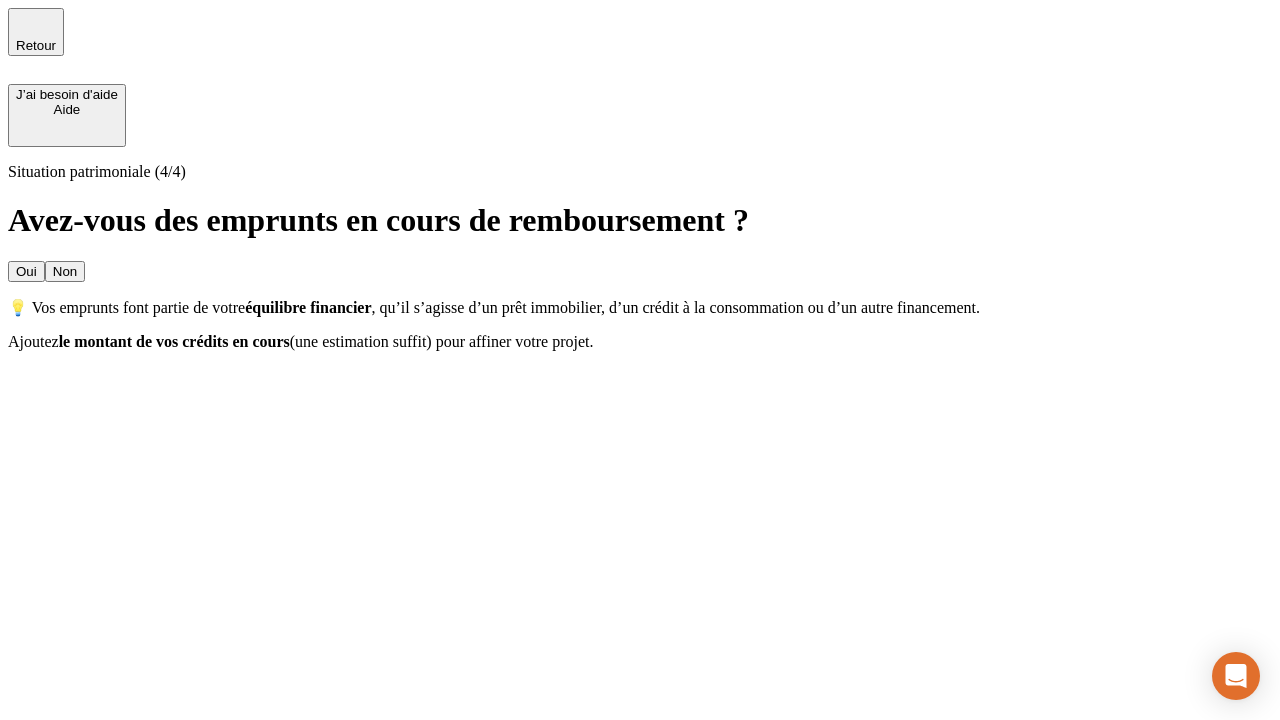 click on "Oui" at bounding box center [26, 271] 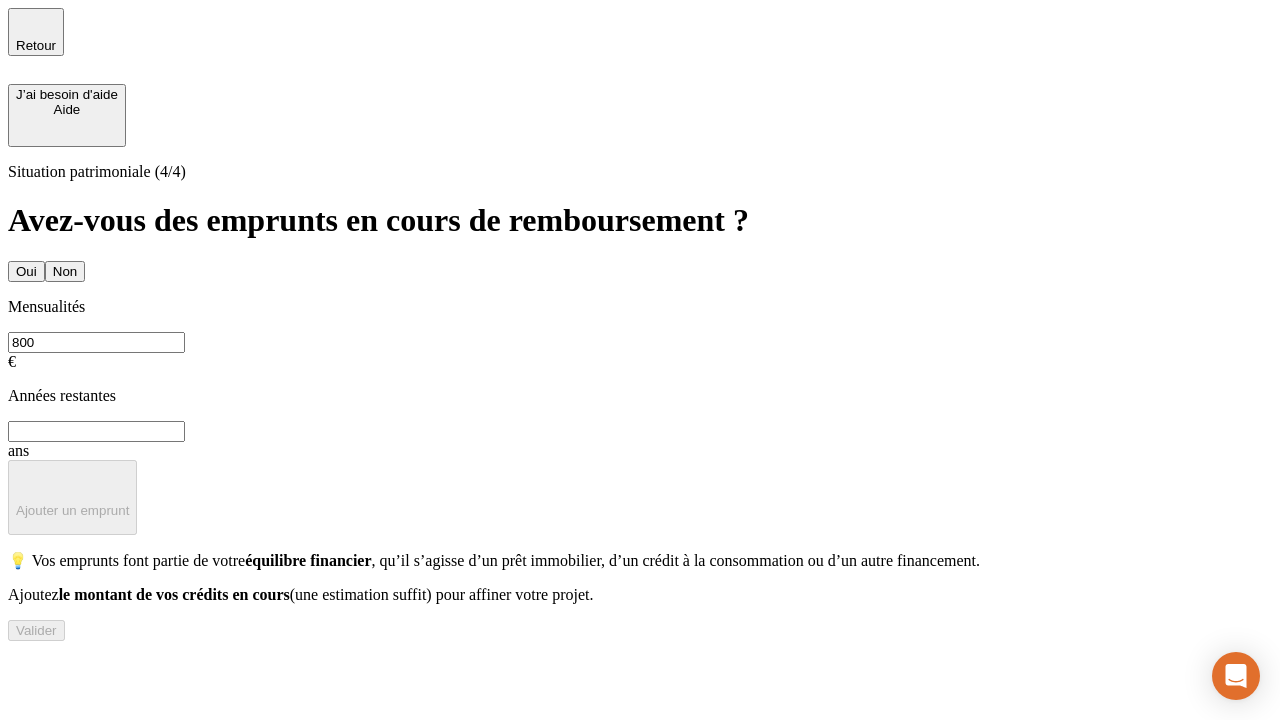 type on "800" 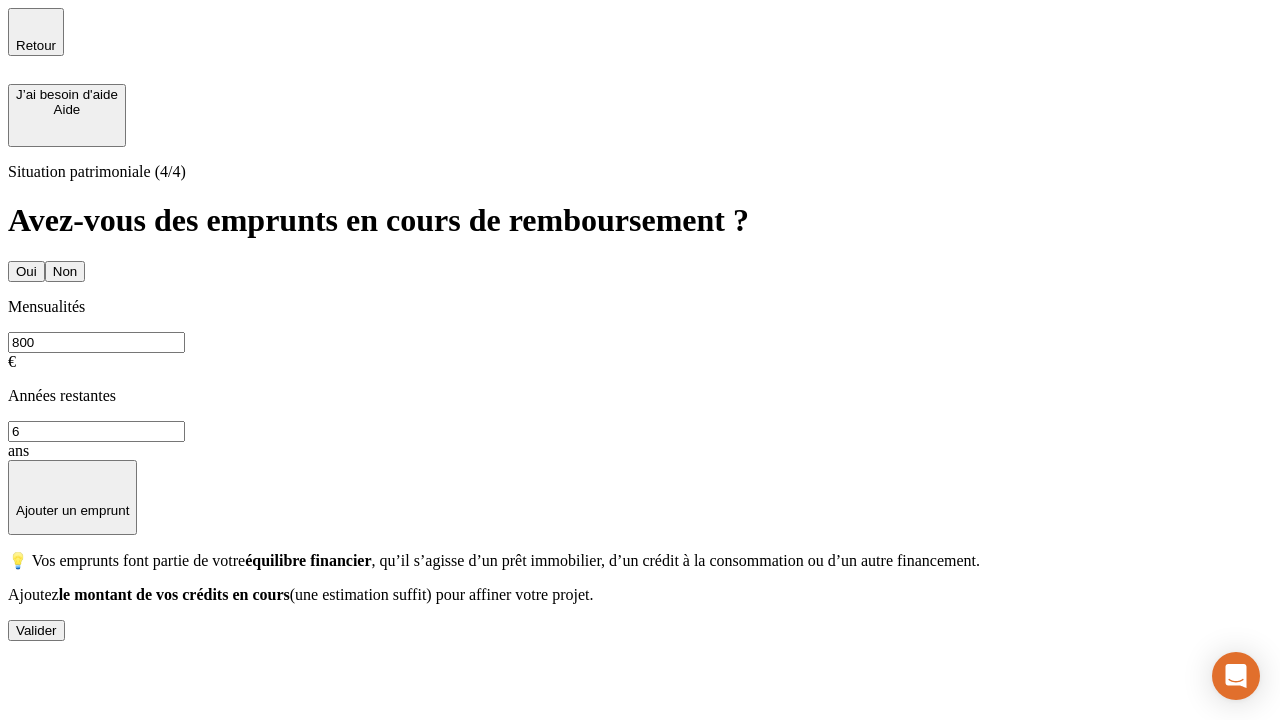 type on "6" 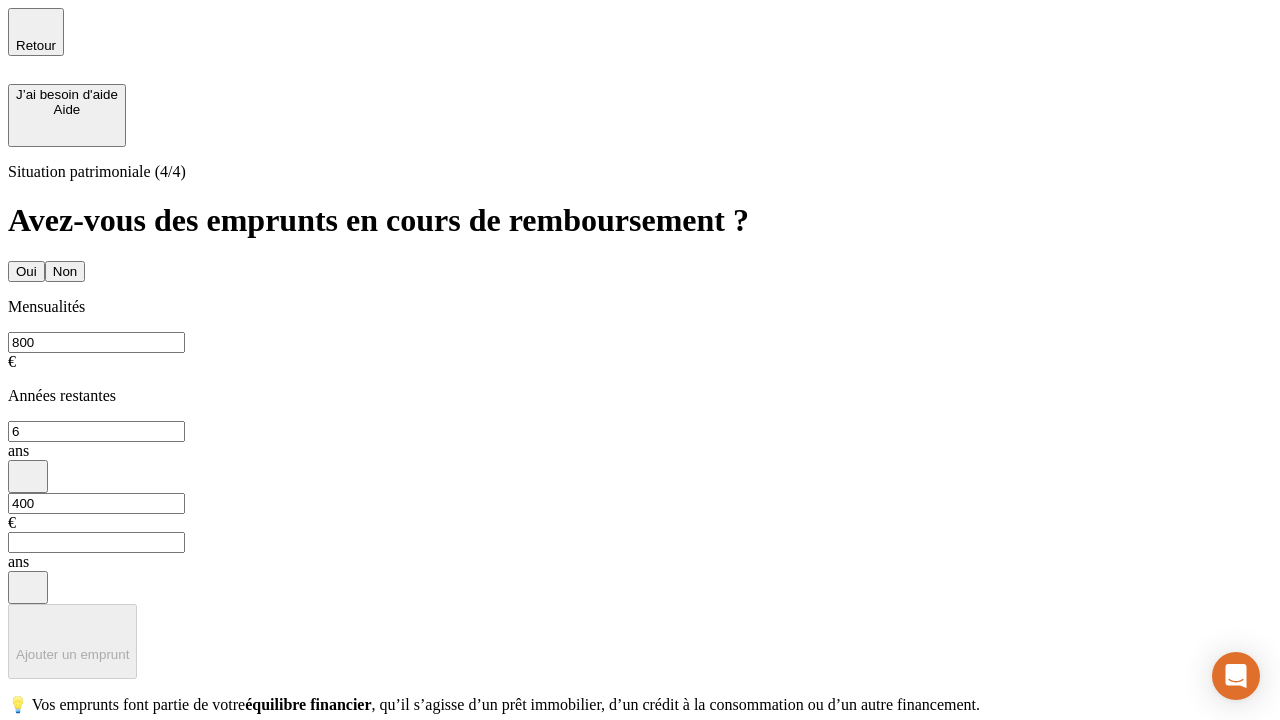 type on "400" 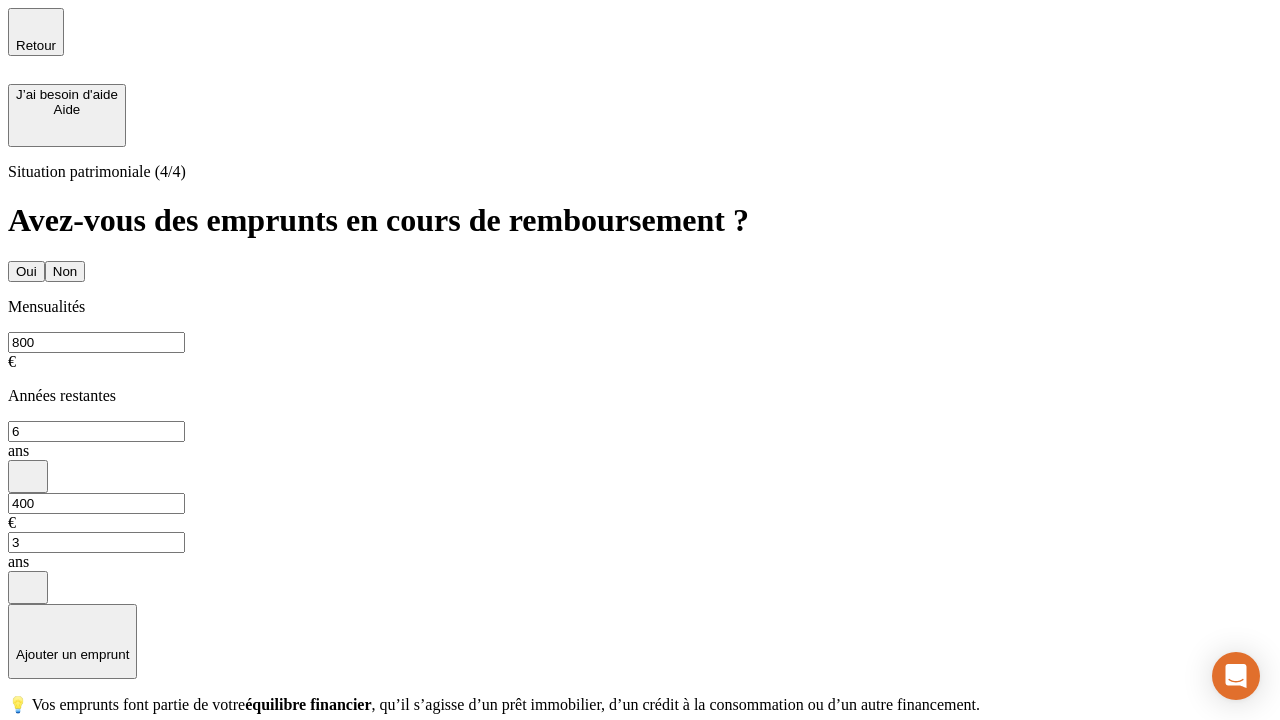 type on "3" 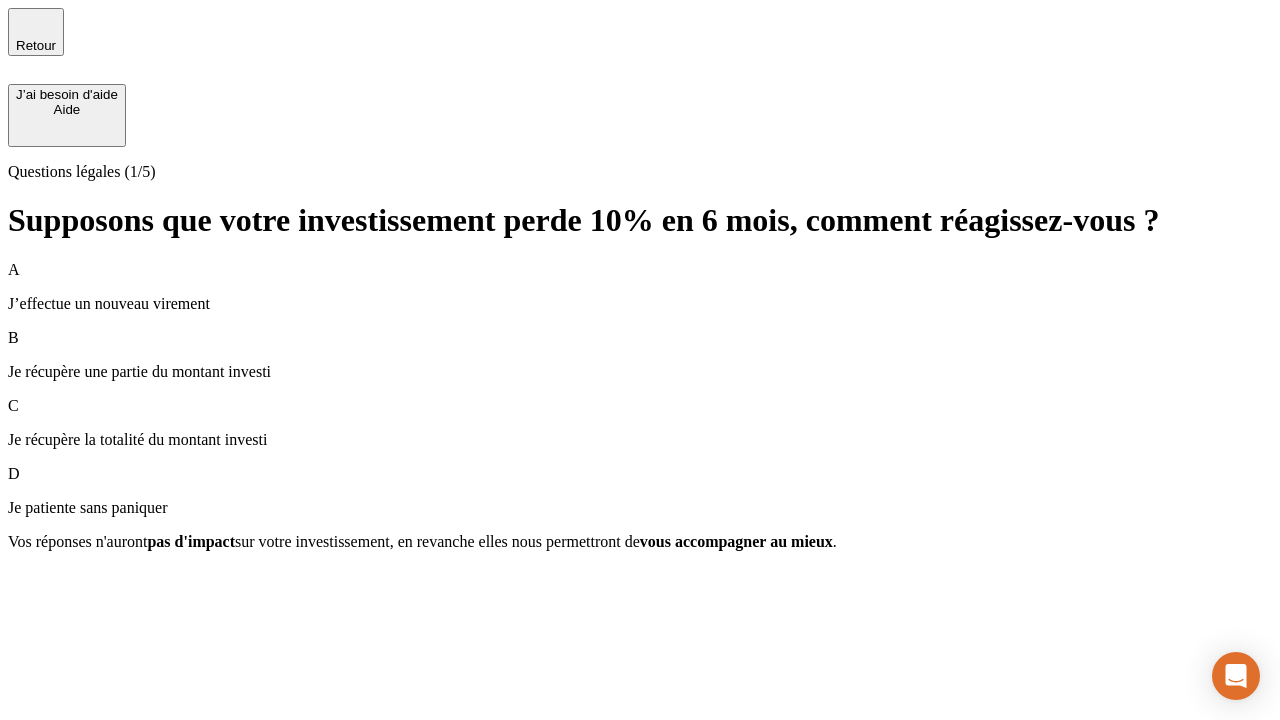 scroll, scrollTop: 0, scrollLeft: 0, axis: both 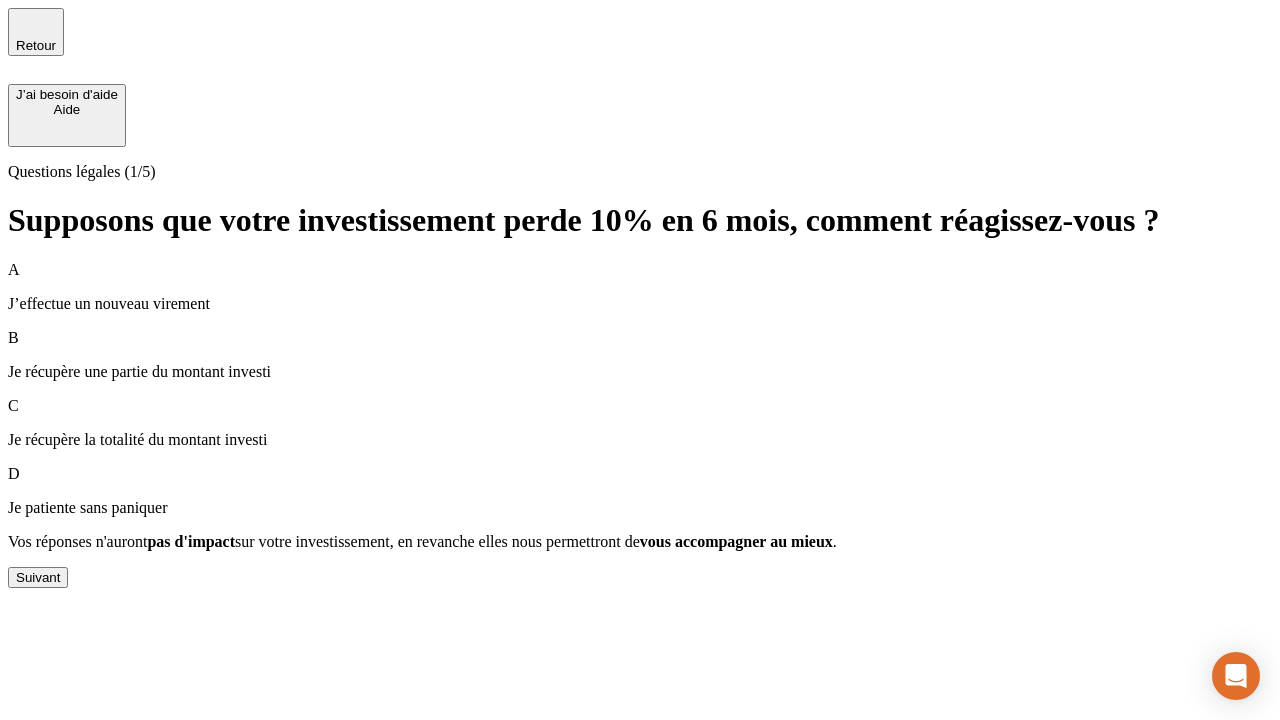 click on "Suivant" at bounding box center (38, 577) 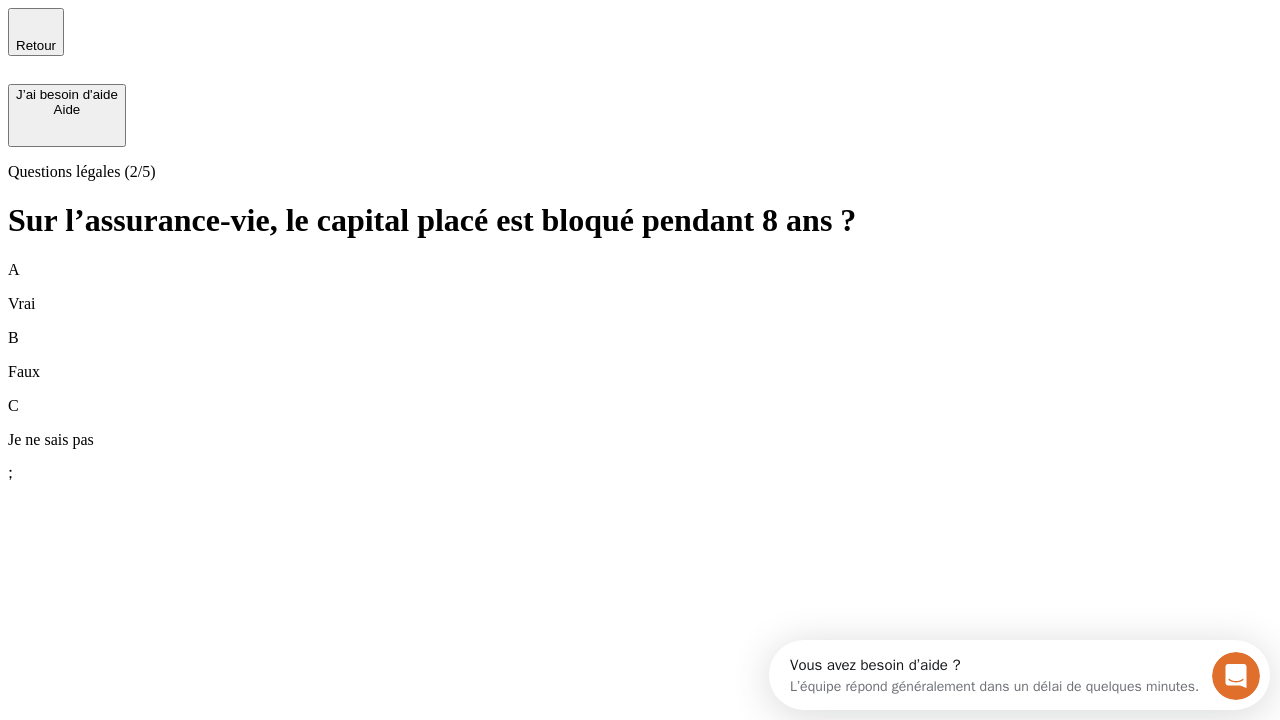 scroll, scrollTop: 0, scrollLeft: 0, axis: both 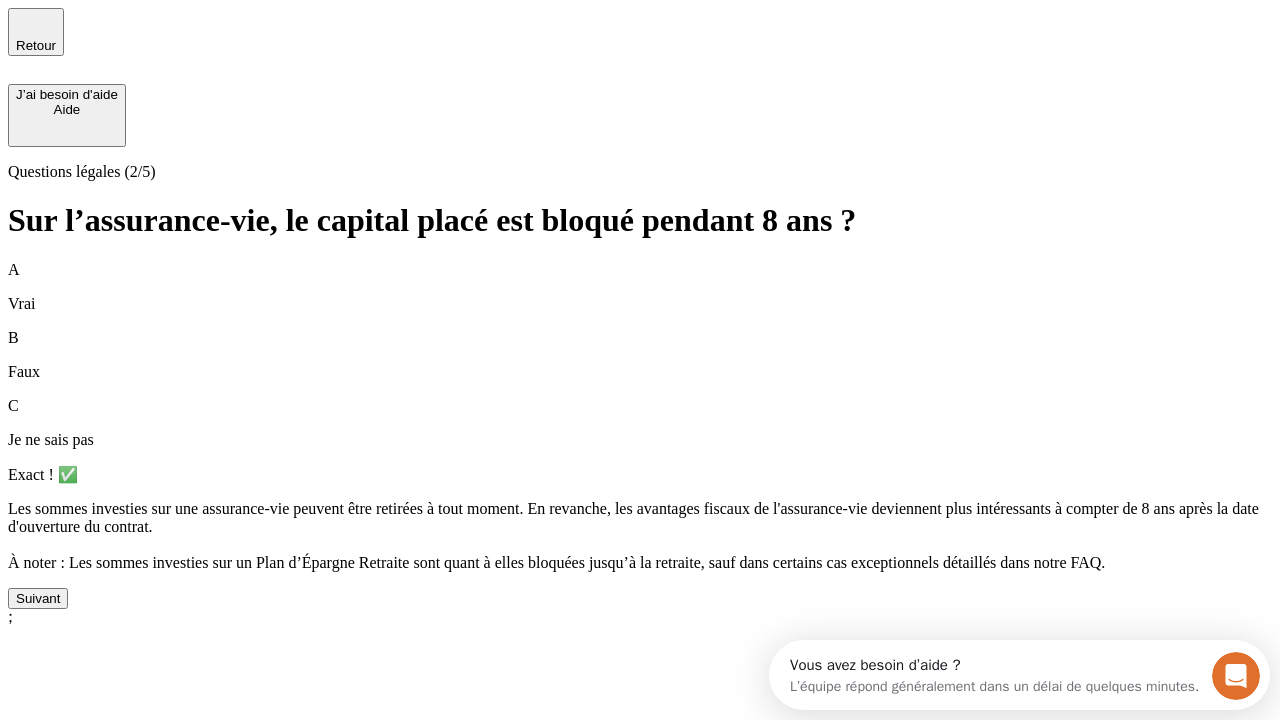 click on "Suivant" at bounding box center [38, 598] 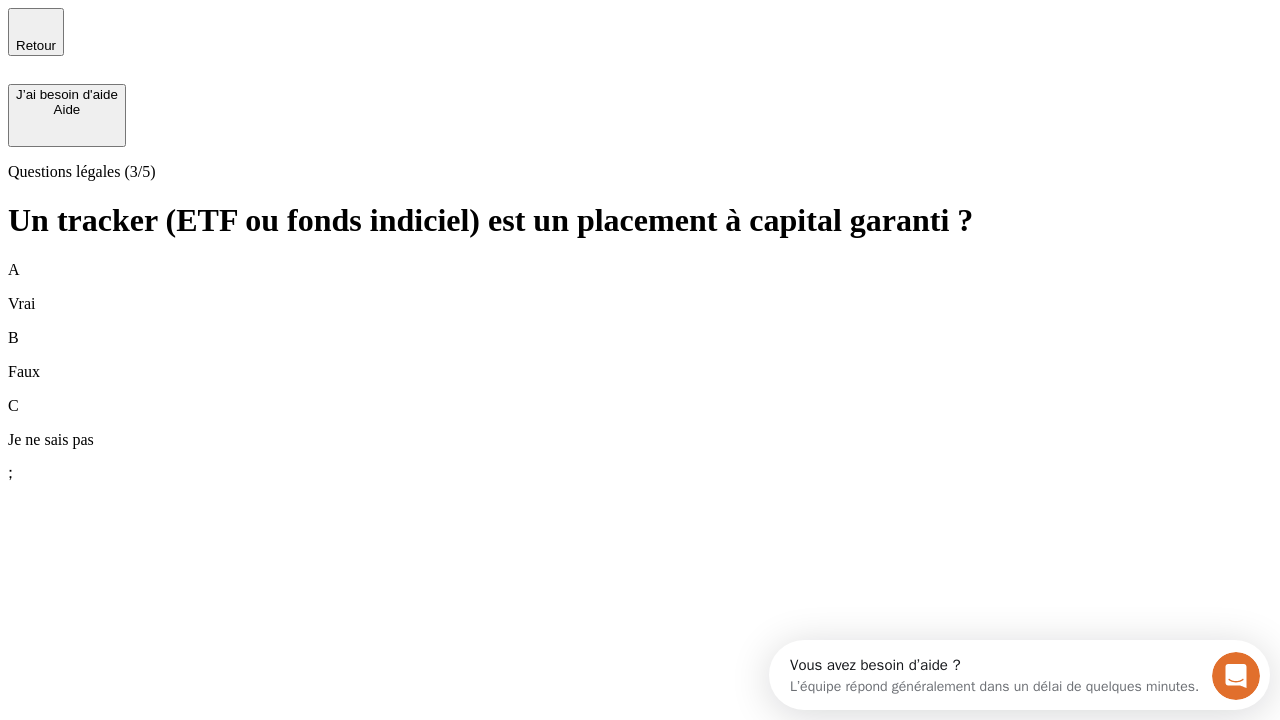 scroll, scrollTop: 18, scrollLeft: 0, axis: vertical 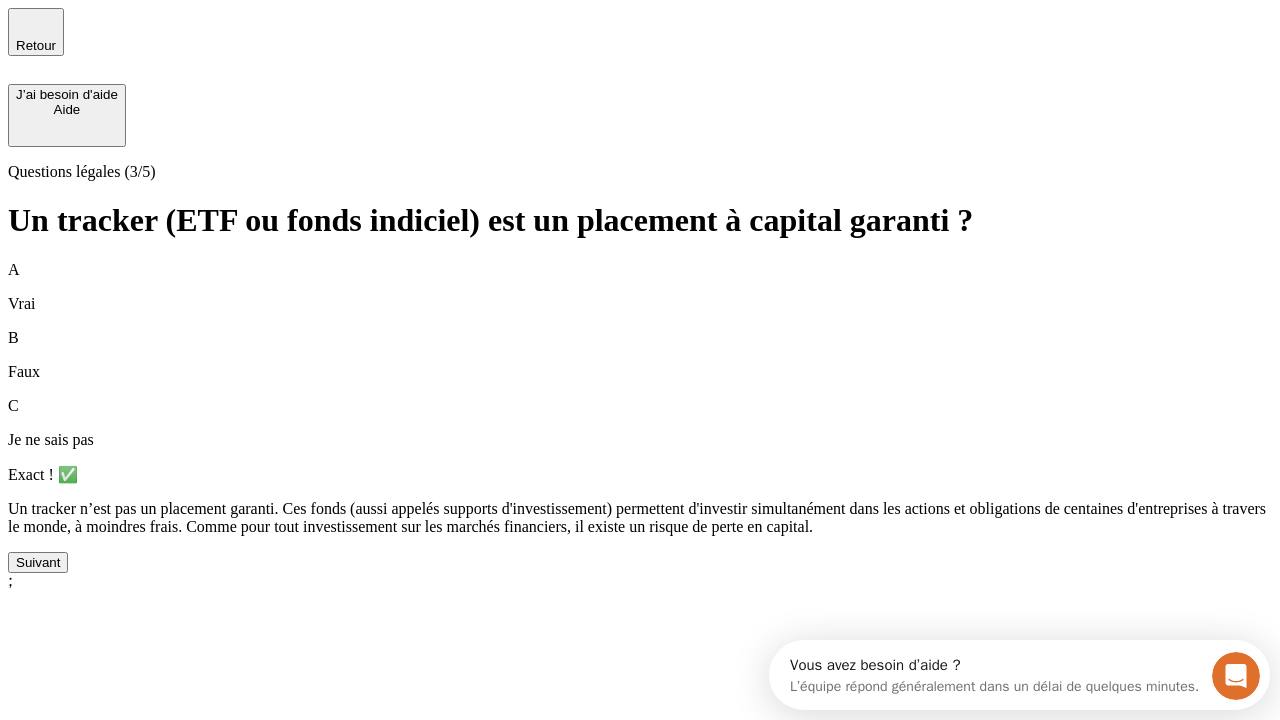 click on "Suivant" at bounding box center [38, 562] 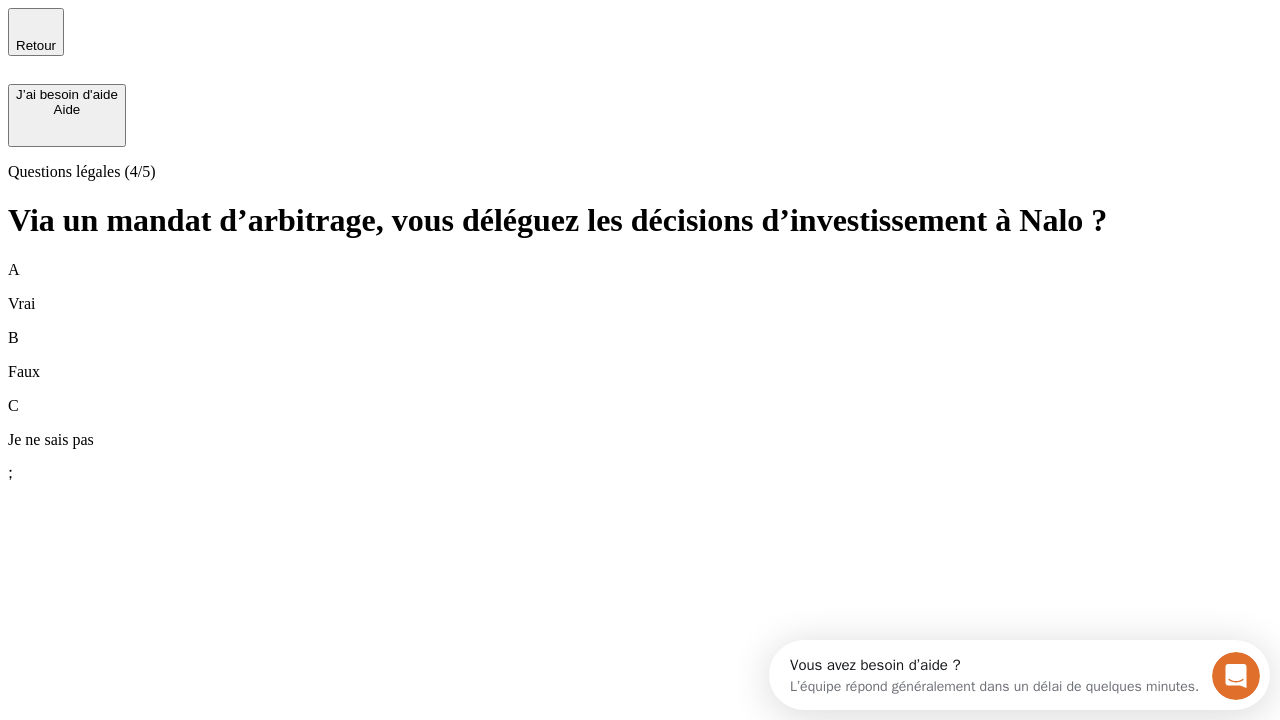 click on "A Vrai" at bounding box center (640, 287) 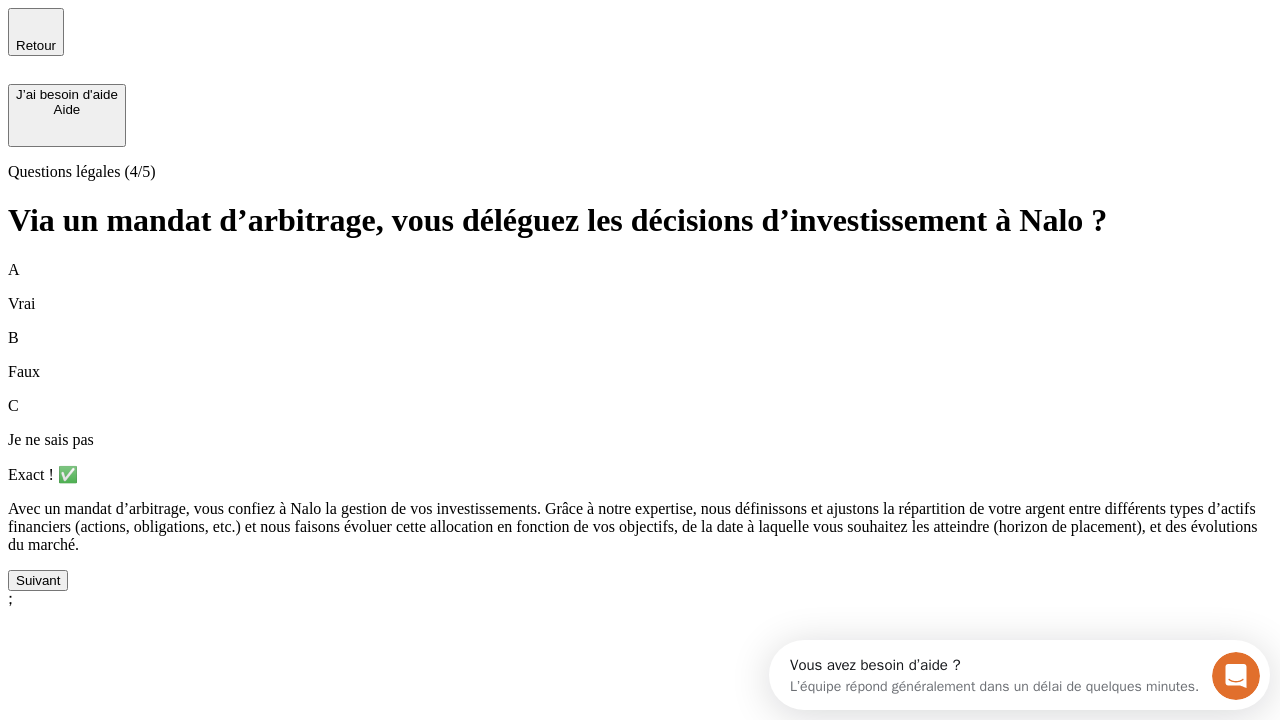 click on "Suivant" at bounding box center (38, 580) 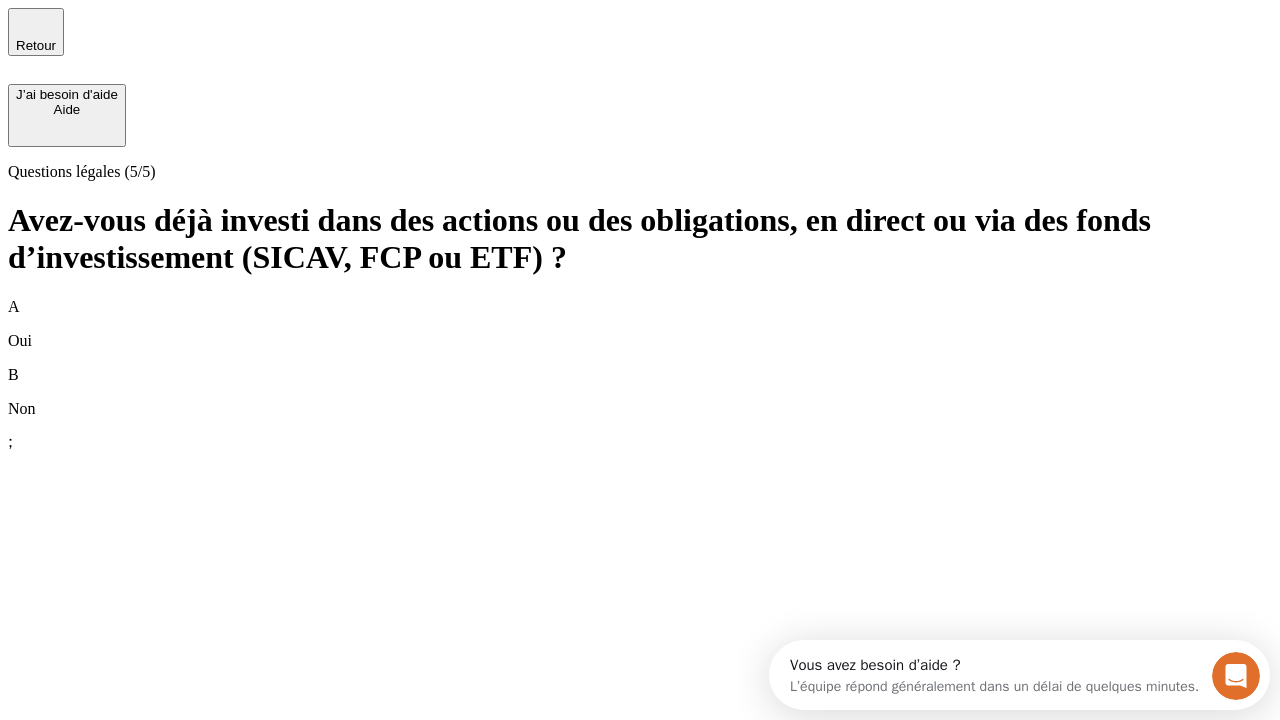 click on "B Non" at bounding box center (640, 392) 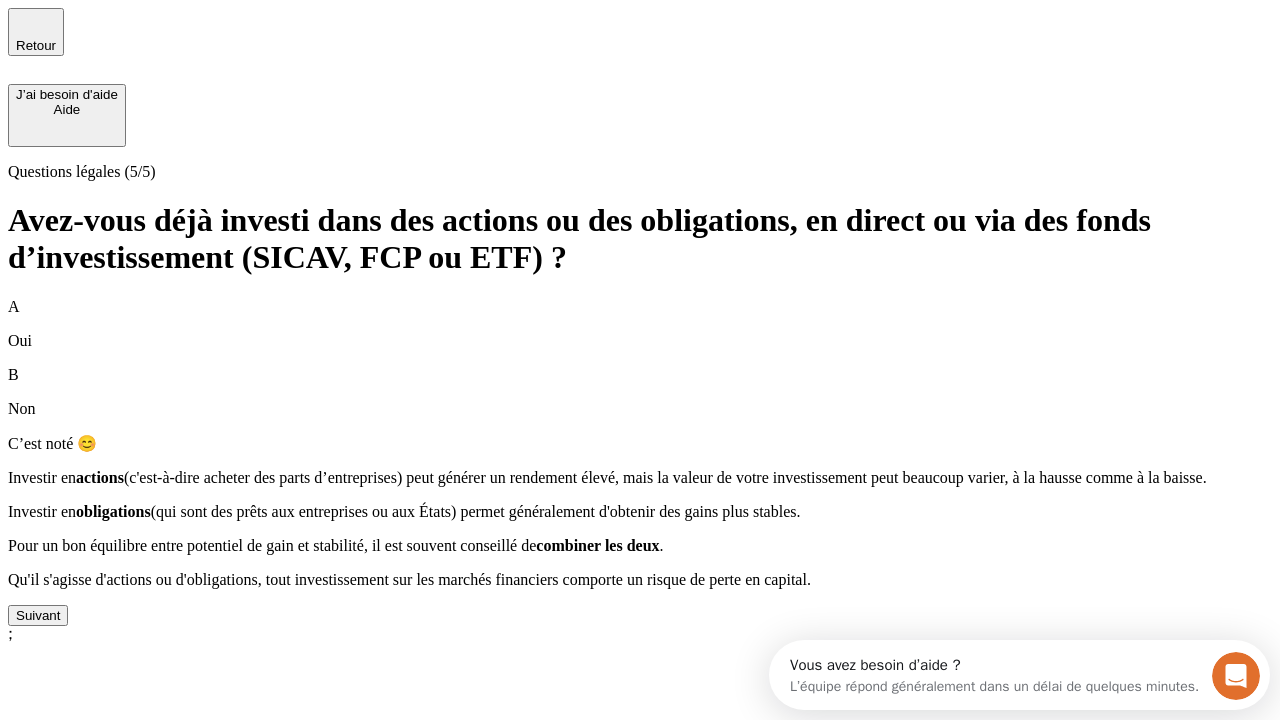 click on "Suivant" at bounding box center (38, 615) 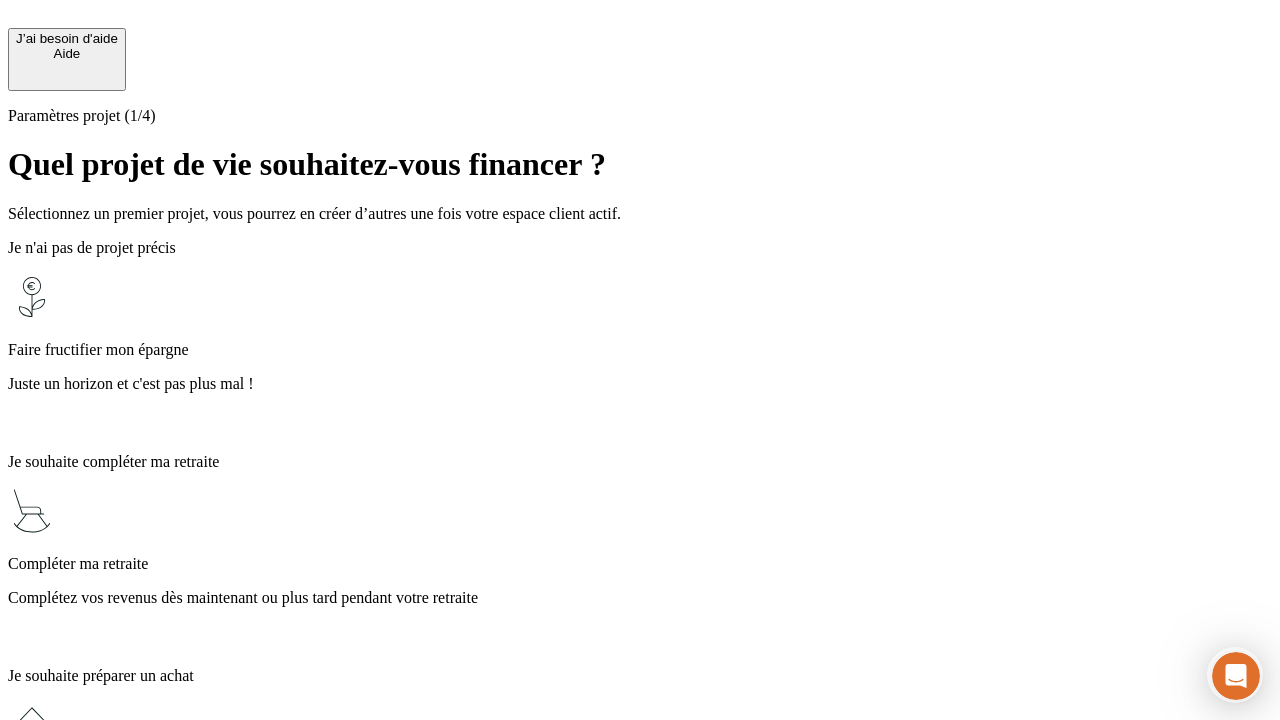 click on "Juste un horizon et c'est pas plus mal !" at bounding box center (640, 384) 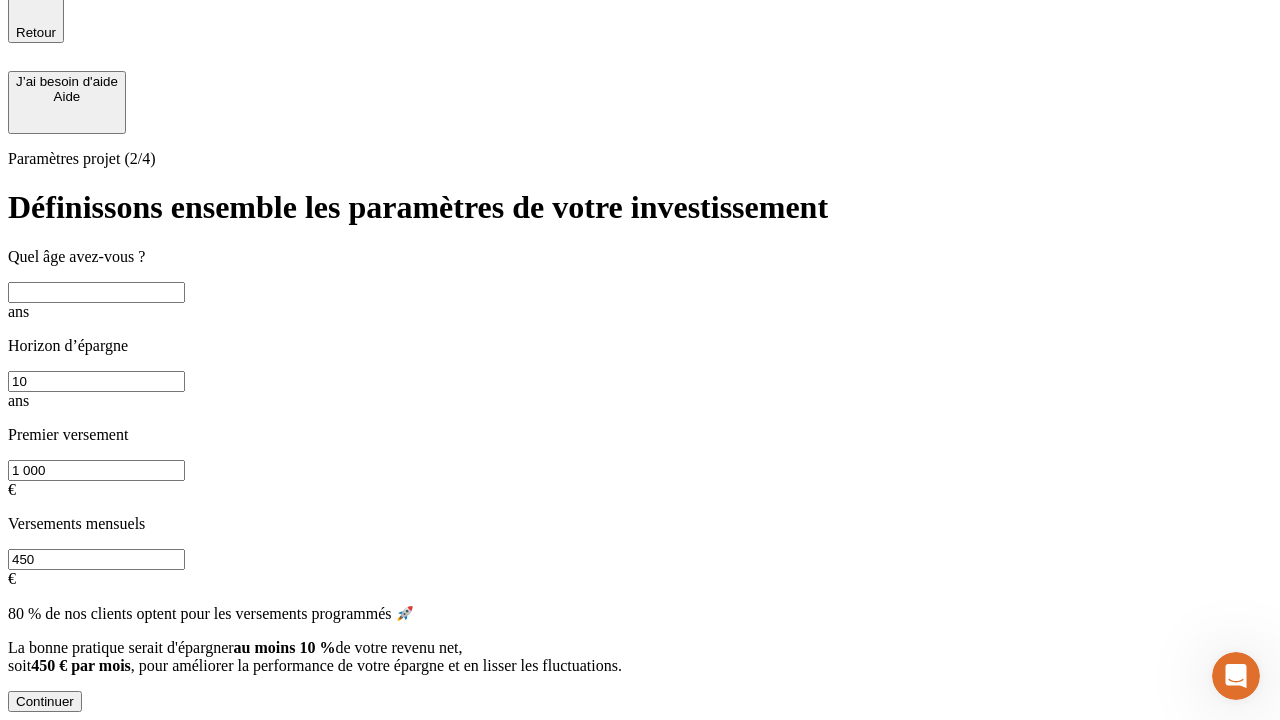 scroll, scrollTop: 4, scrollLeft: 0, axis: vertical 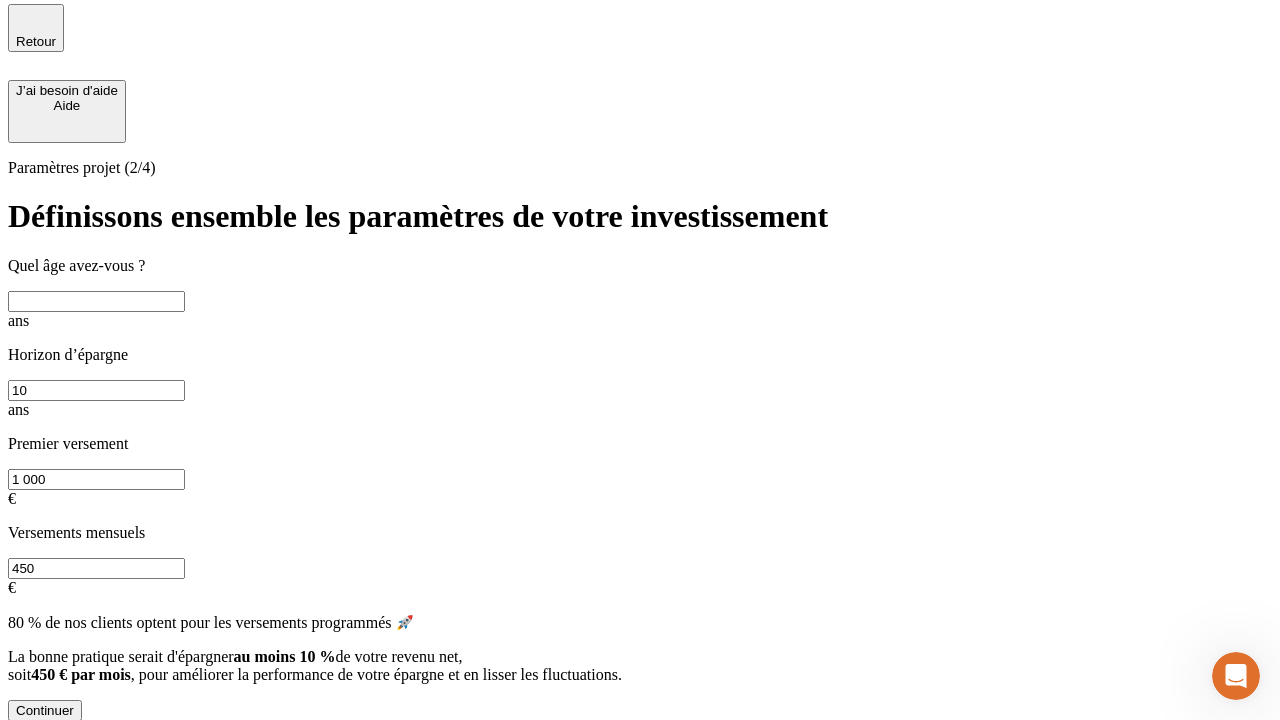 click at bounding box center [96, 301] 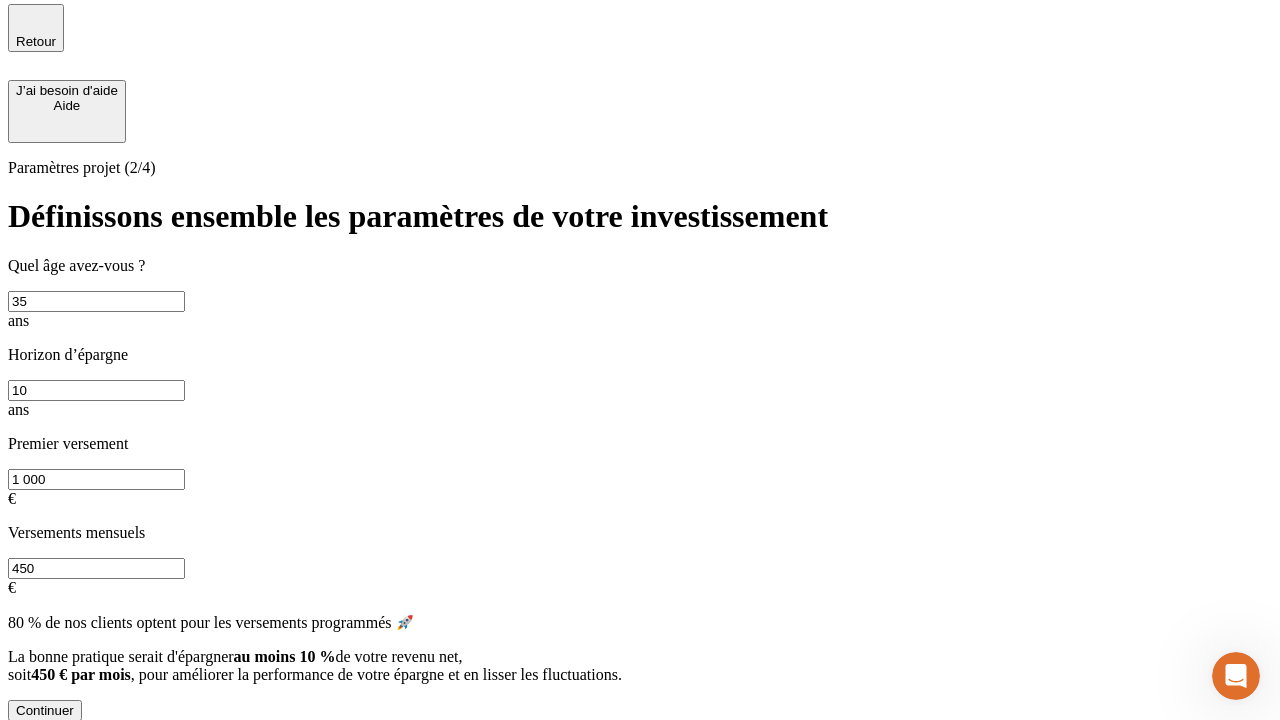 type on "35" 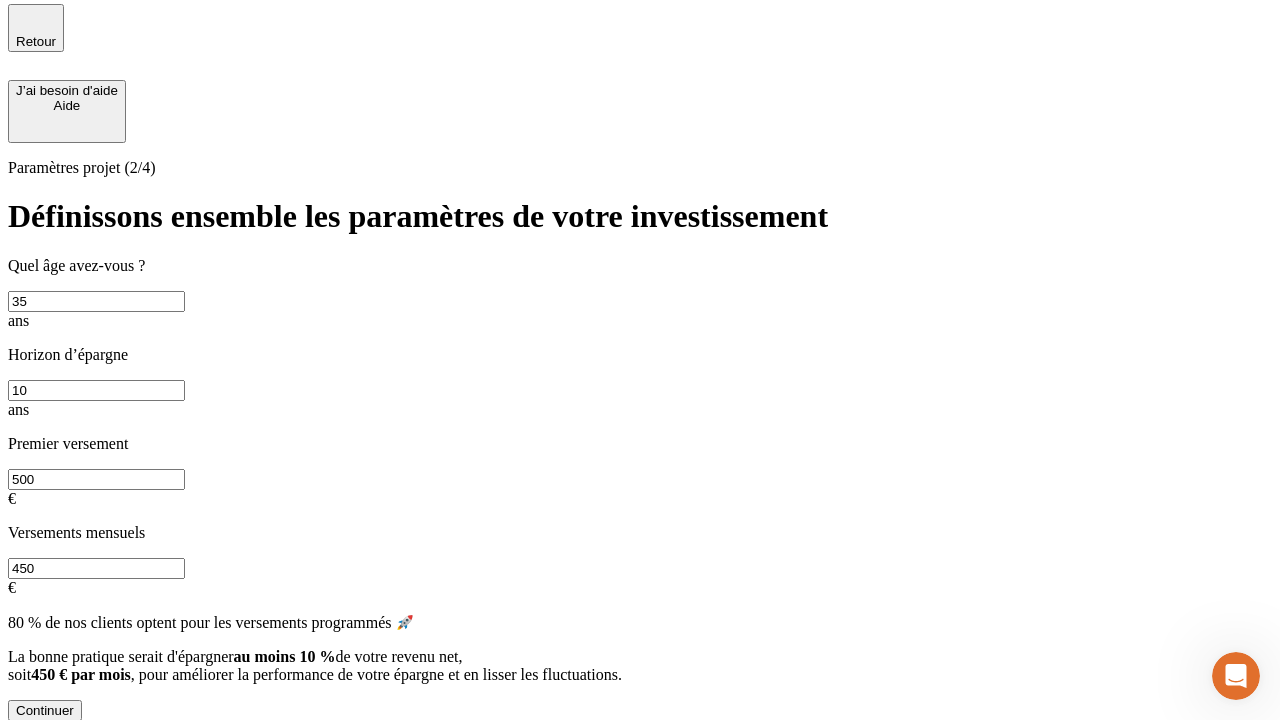 type on "500" 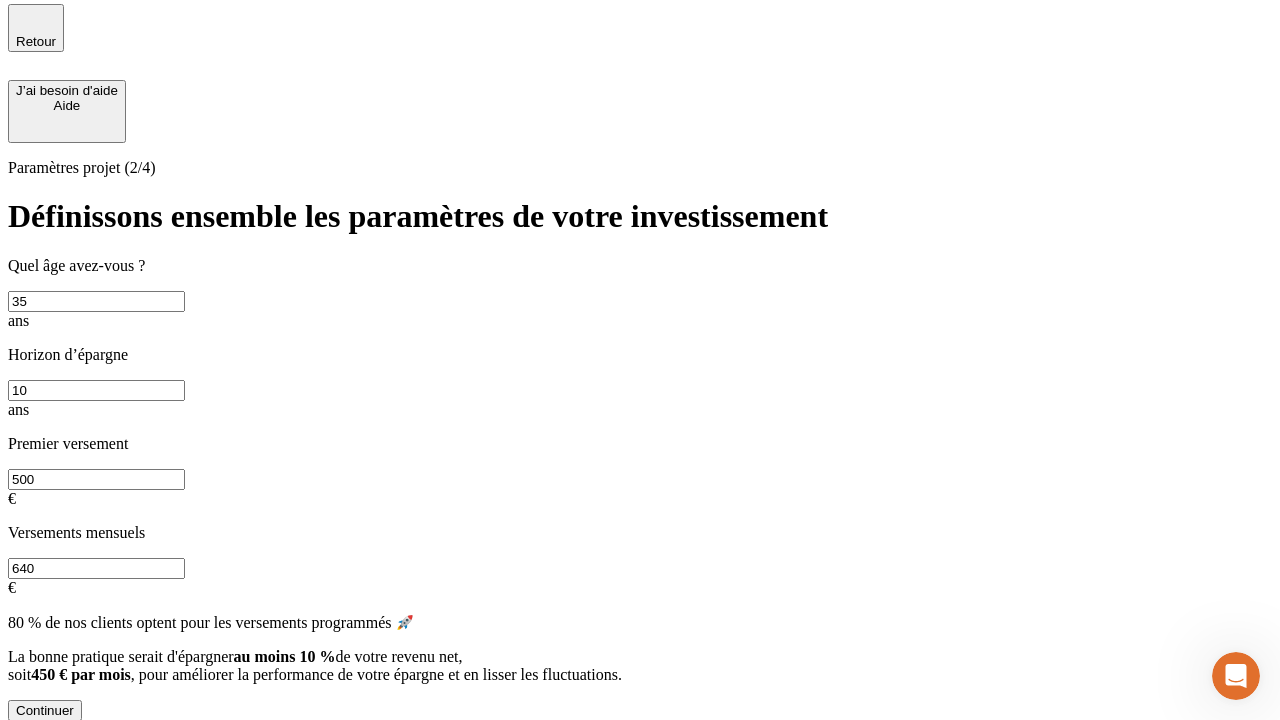 type on "640" 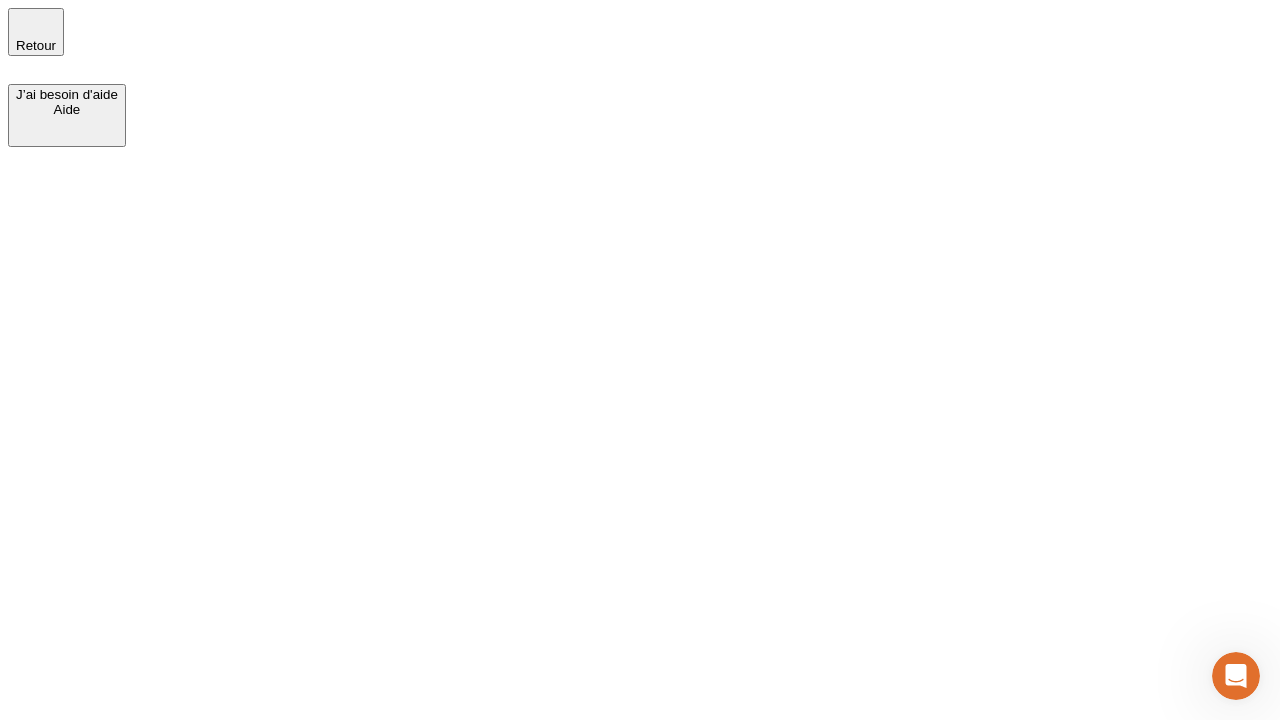 scroll, scrollTop: 0, scrollLeft: 0, axis: both 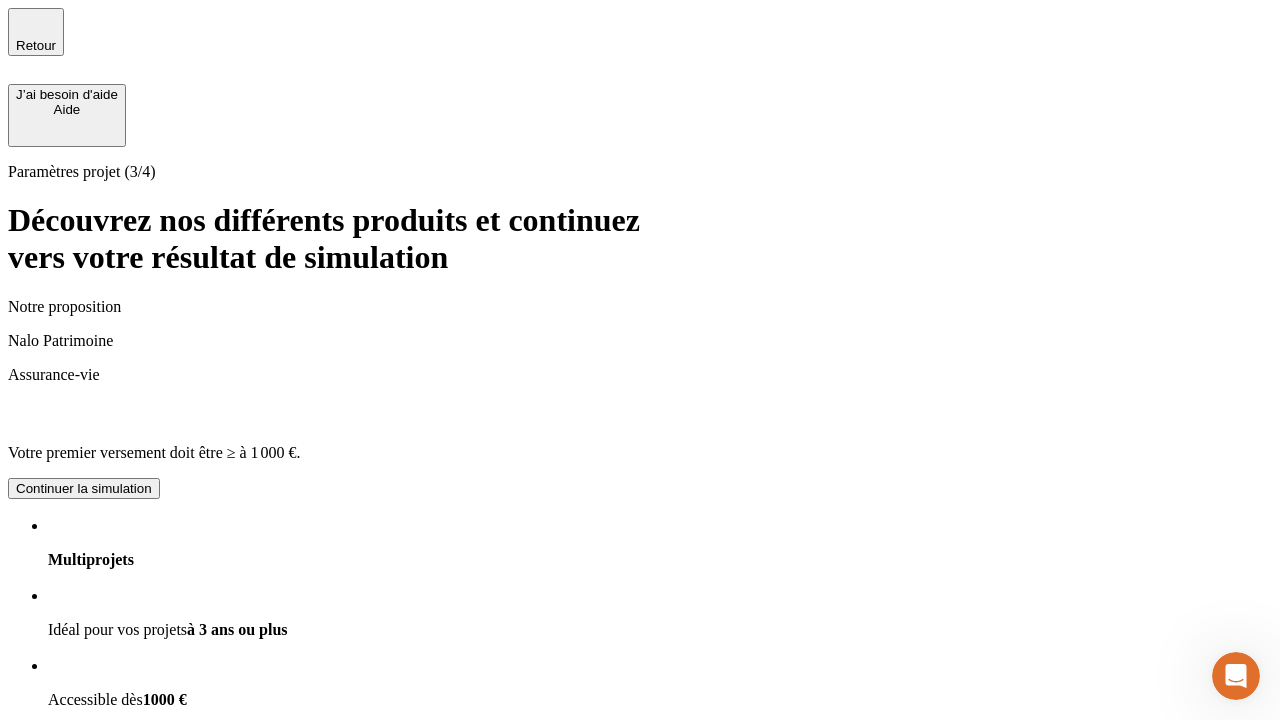 click on "Continuer la simulation" at bounding box center [84, 488] 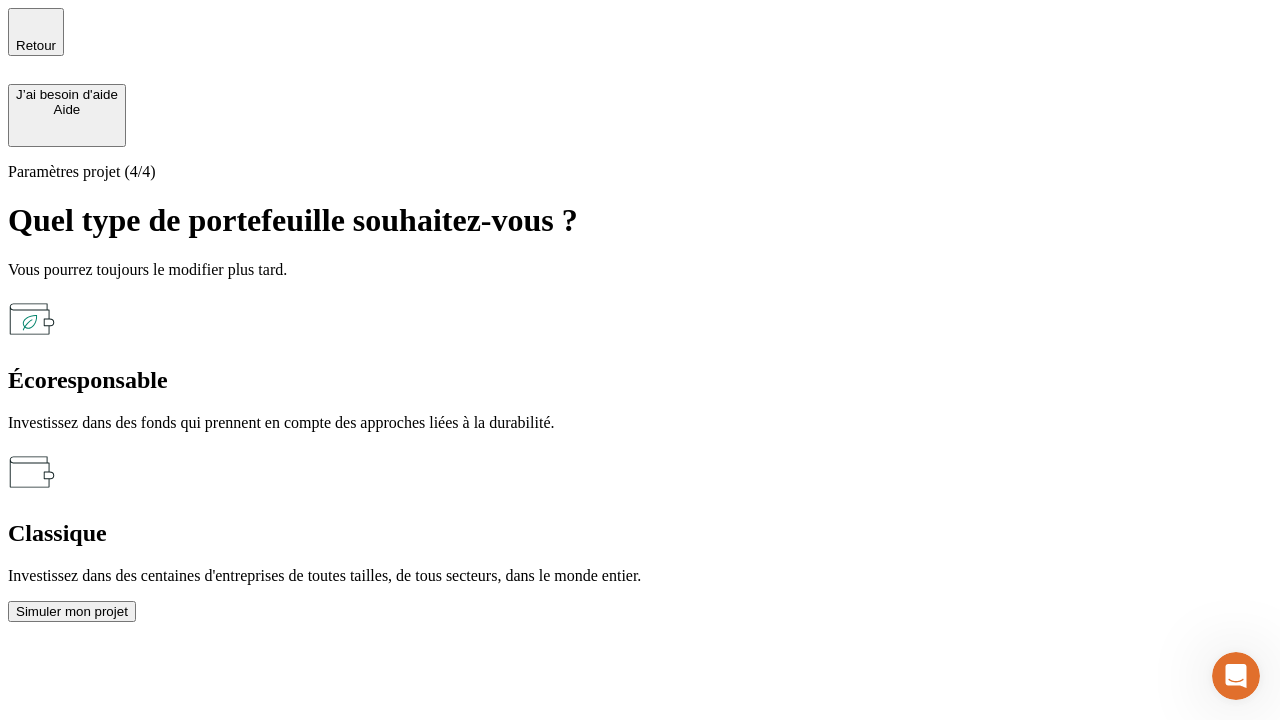 click on "Classique" at bounding box center [640, 533] 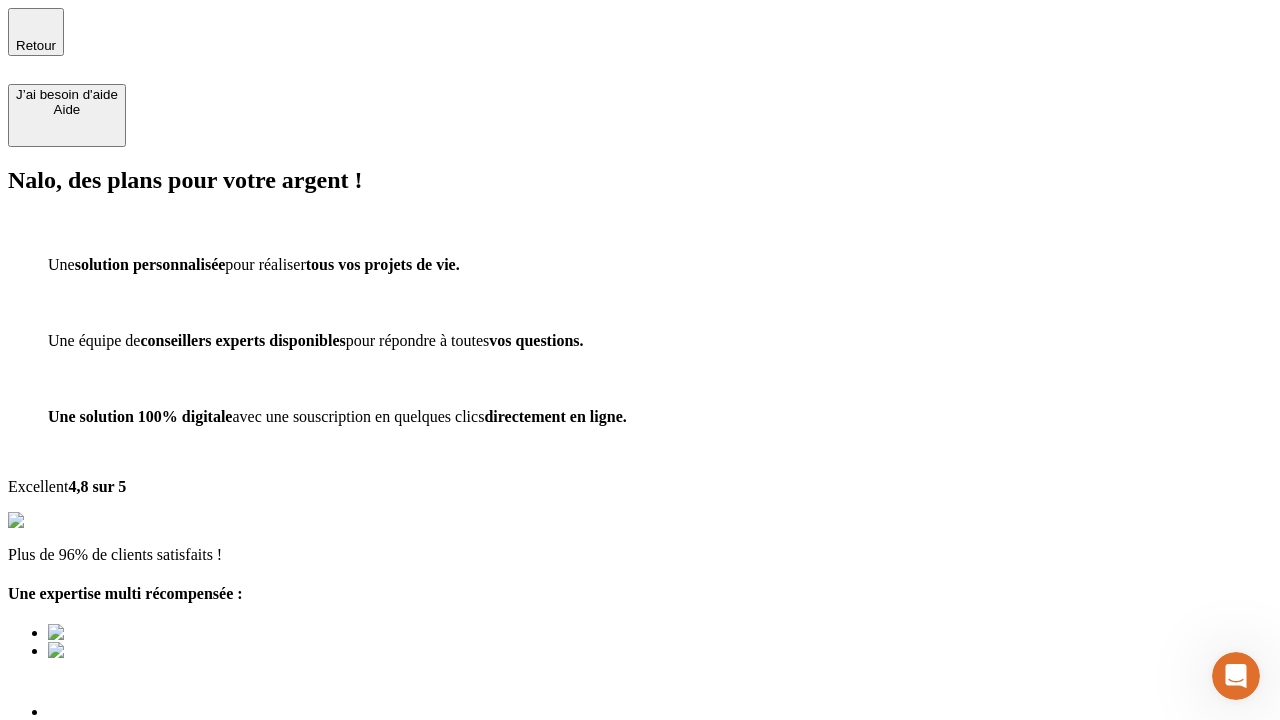 click on "Découvrir ma simulation" at bounding box center [87, 840] 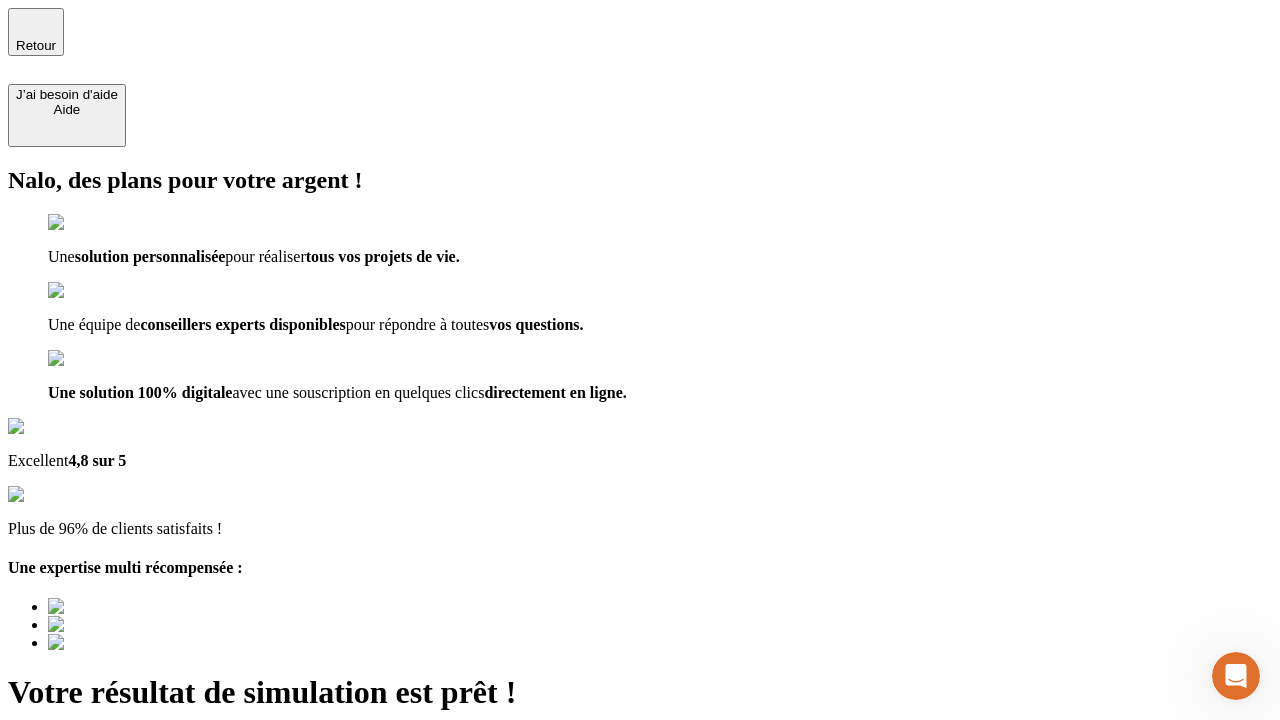 type on "[EMAIL]" 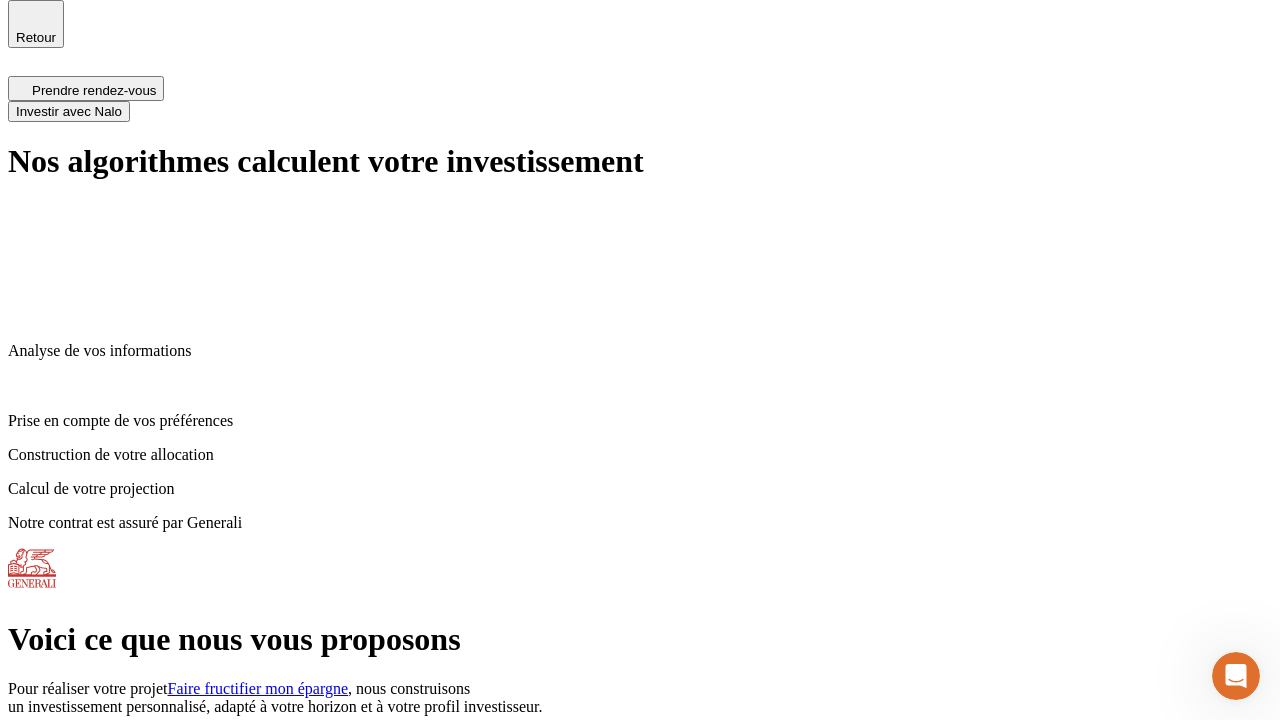 click on "Investir avec Nalo" at bounding box center [69, 111] 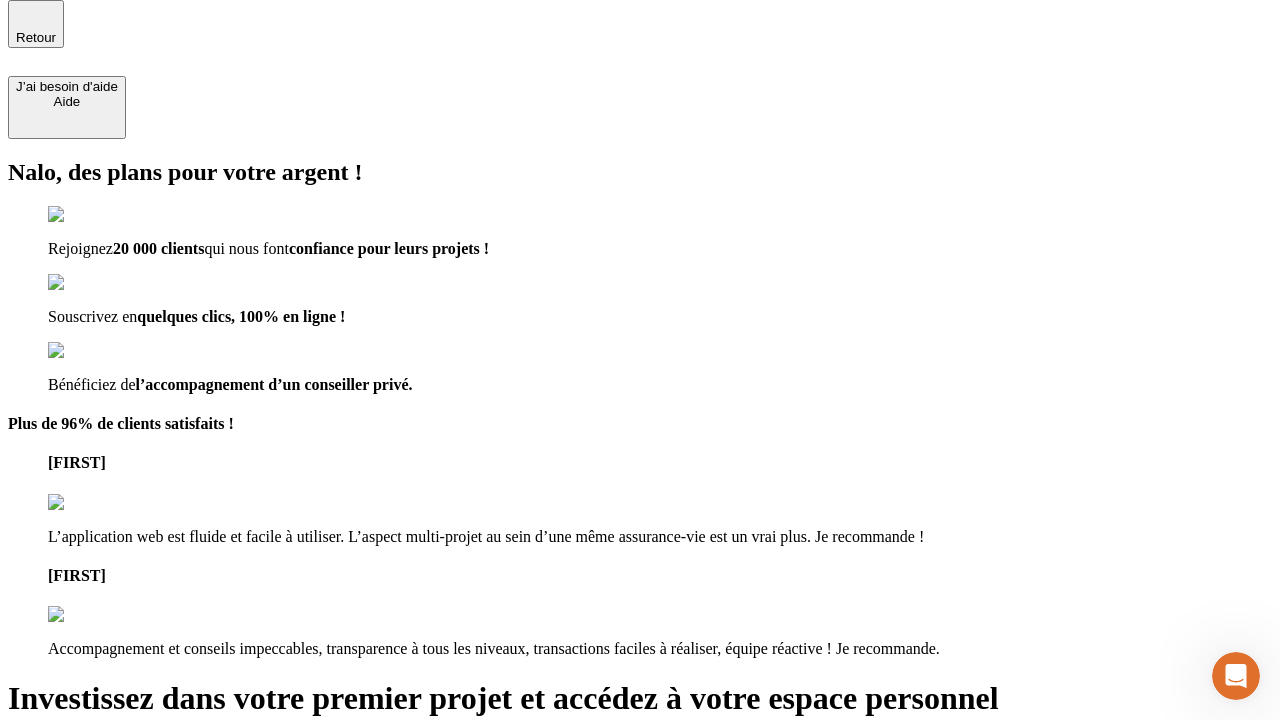 scroll, scrollTop: 6, scrollLeft: 0, axis: vertical 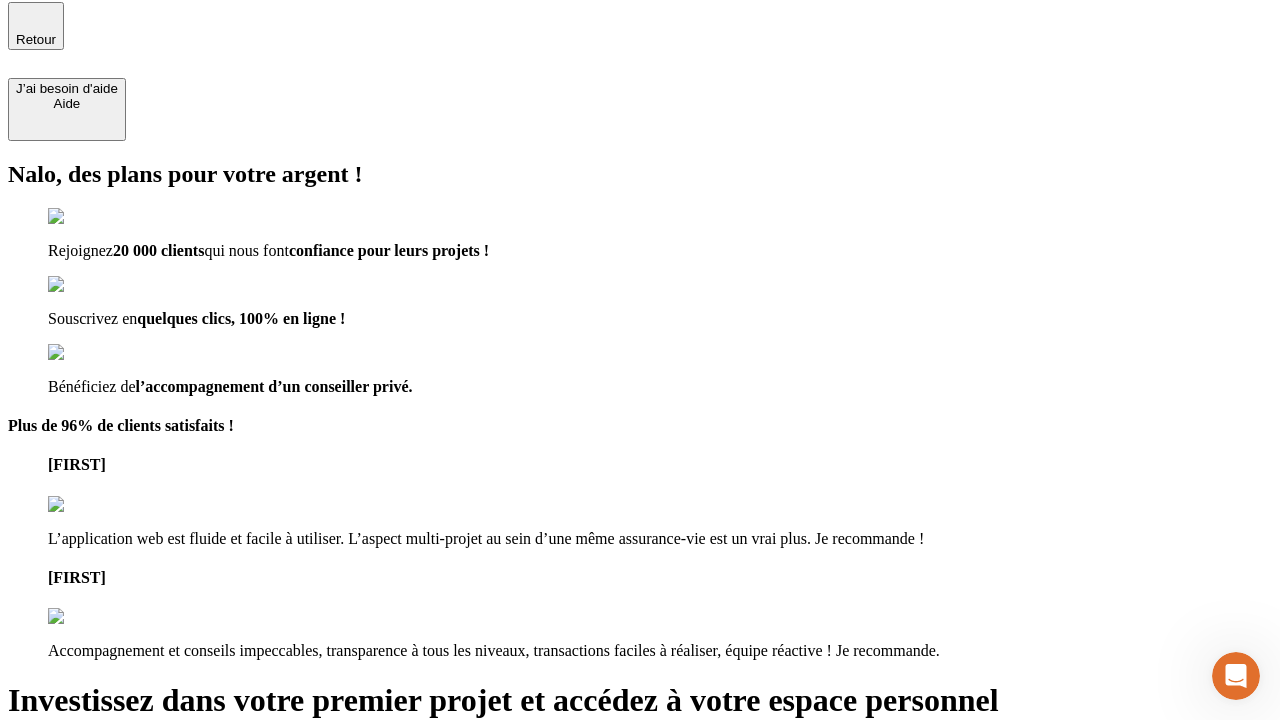 type on "[EMAIL]" 